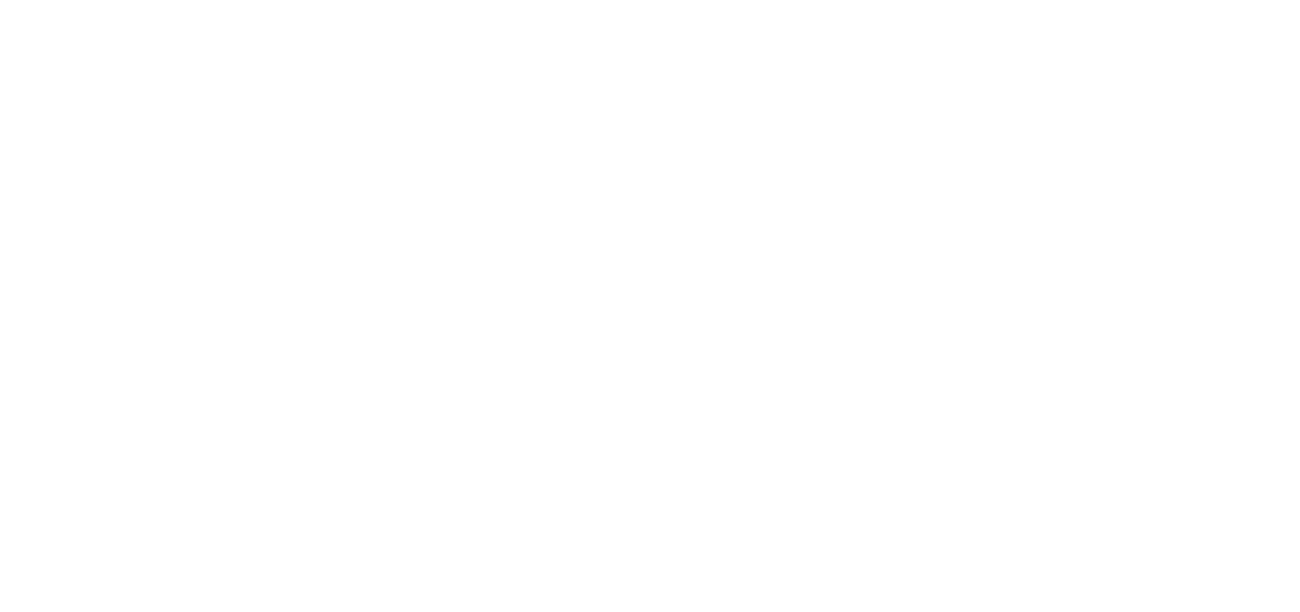 scroll, scrollTop: 0, scrollLeft: 0, axis: both 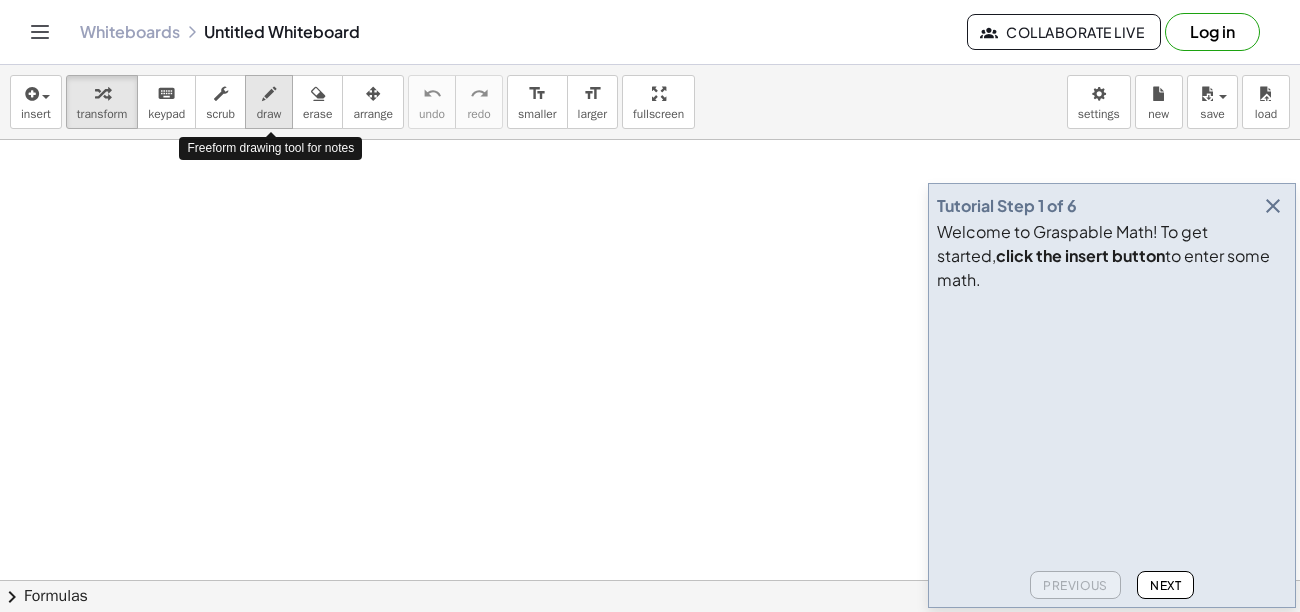 click on "draw" at bounding box center [269, 114] 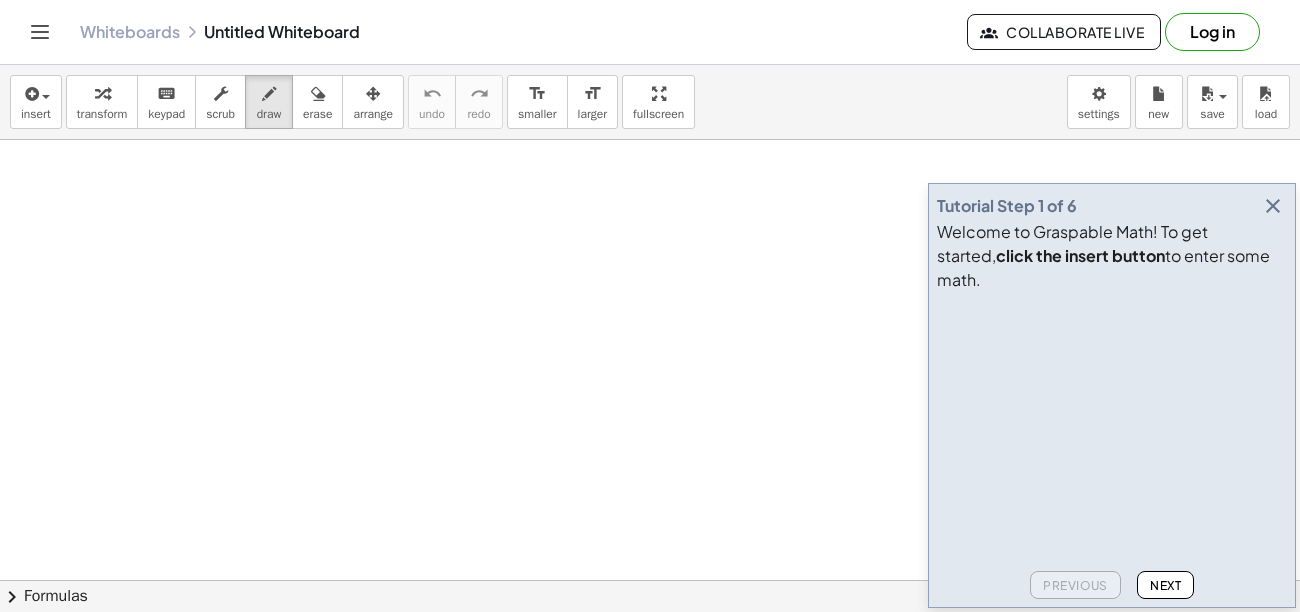 click at bounding box center [650, 645] 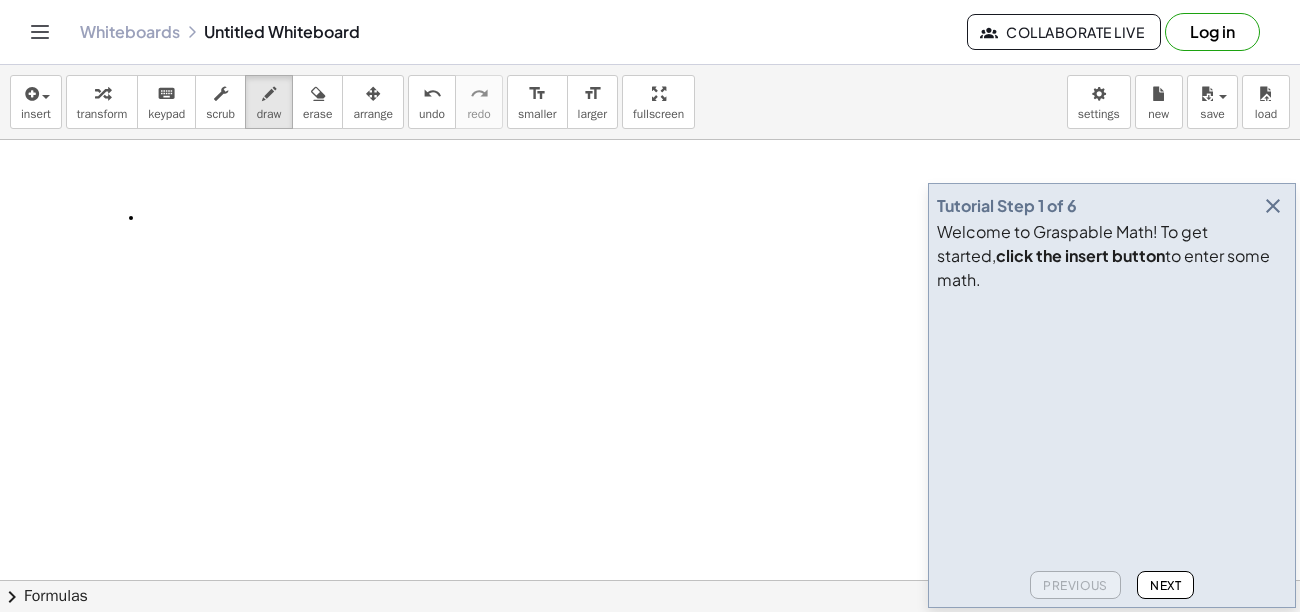 click at bounding box center [650, 645] 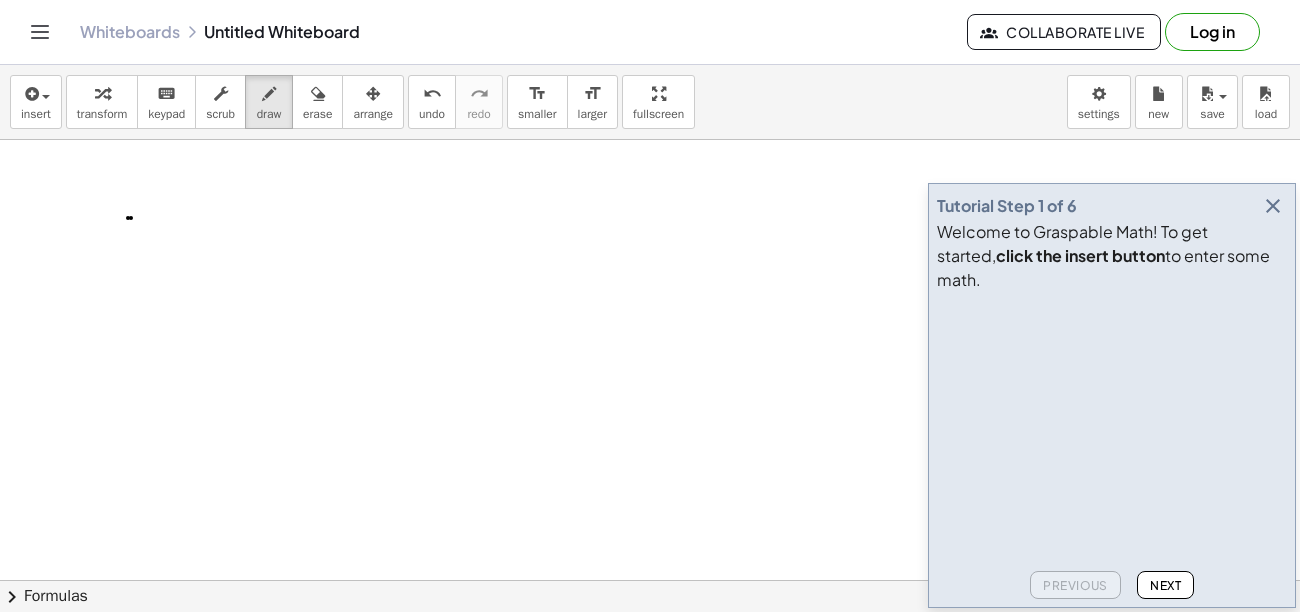click at bounding box center (650, 645) 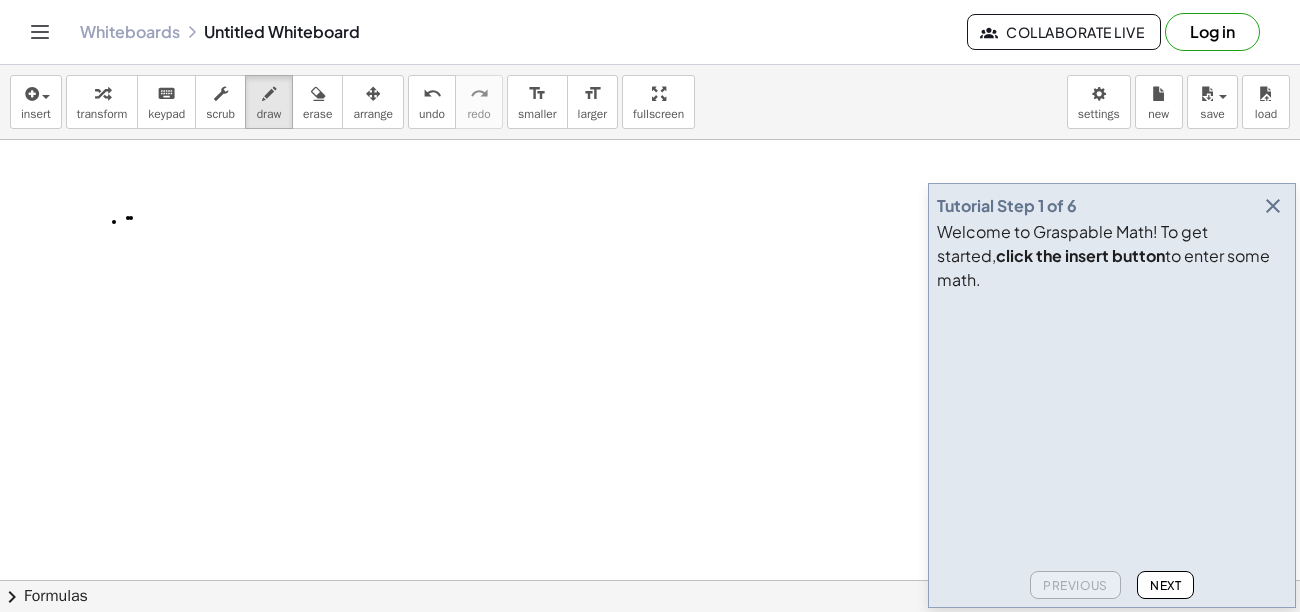 click at bounding box center (650, 645) 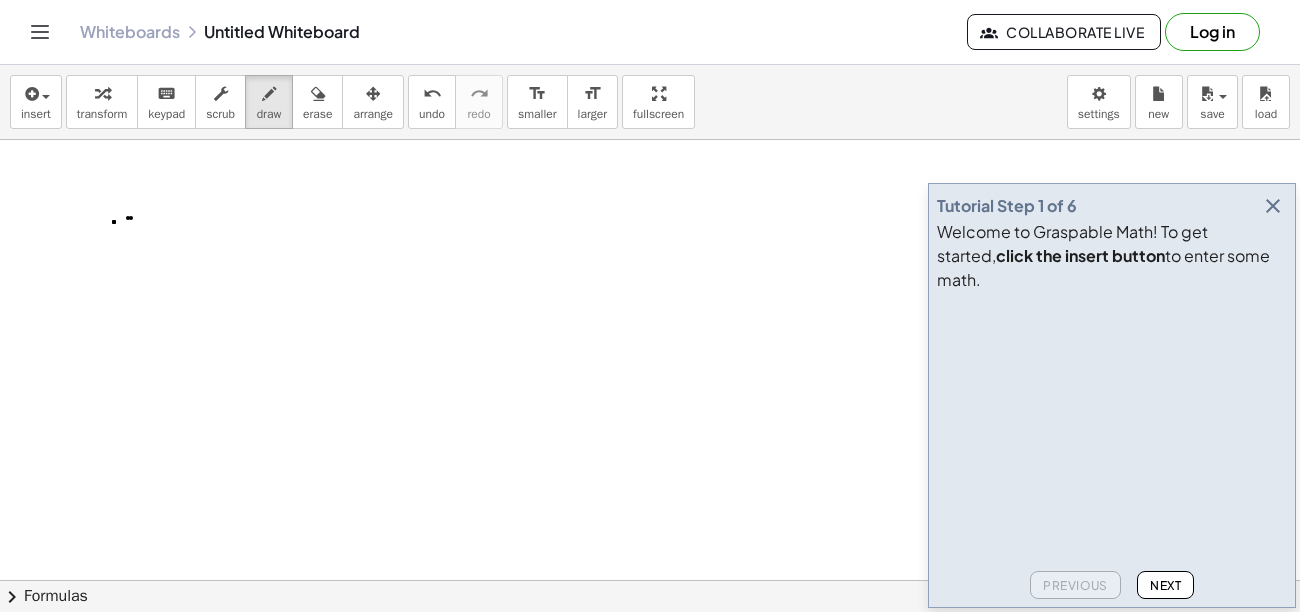 click at bounding box center (650, 645) 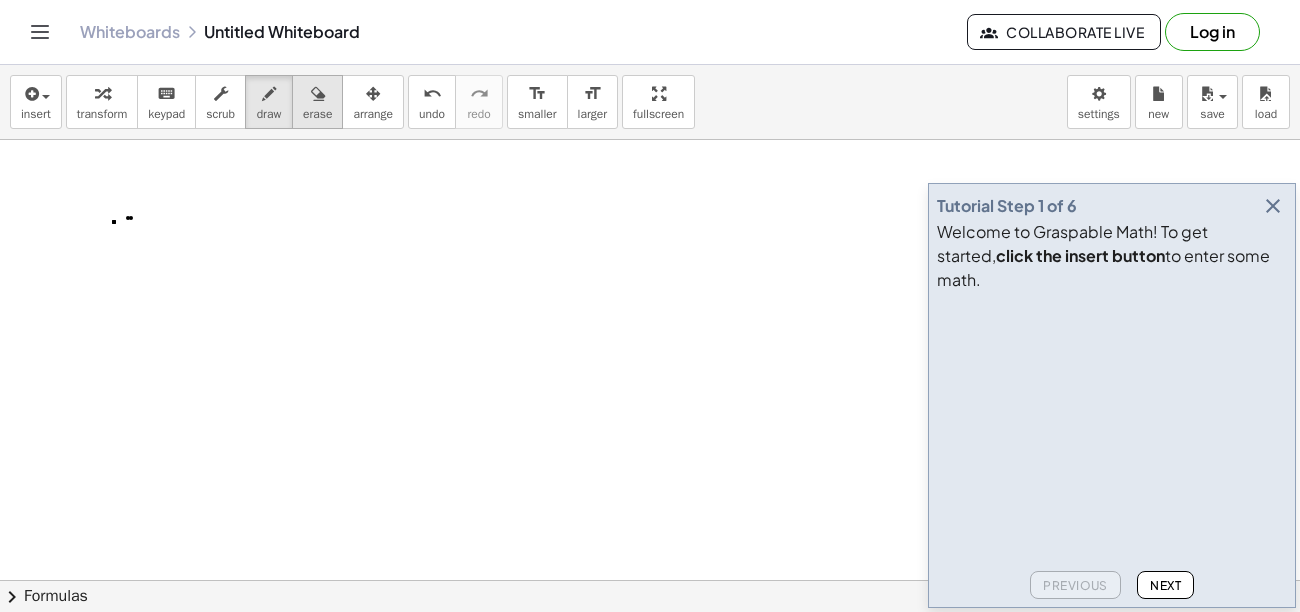 click on "erase" at bounding box center (317, 102) 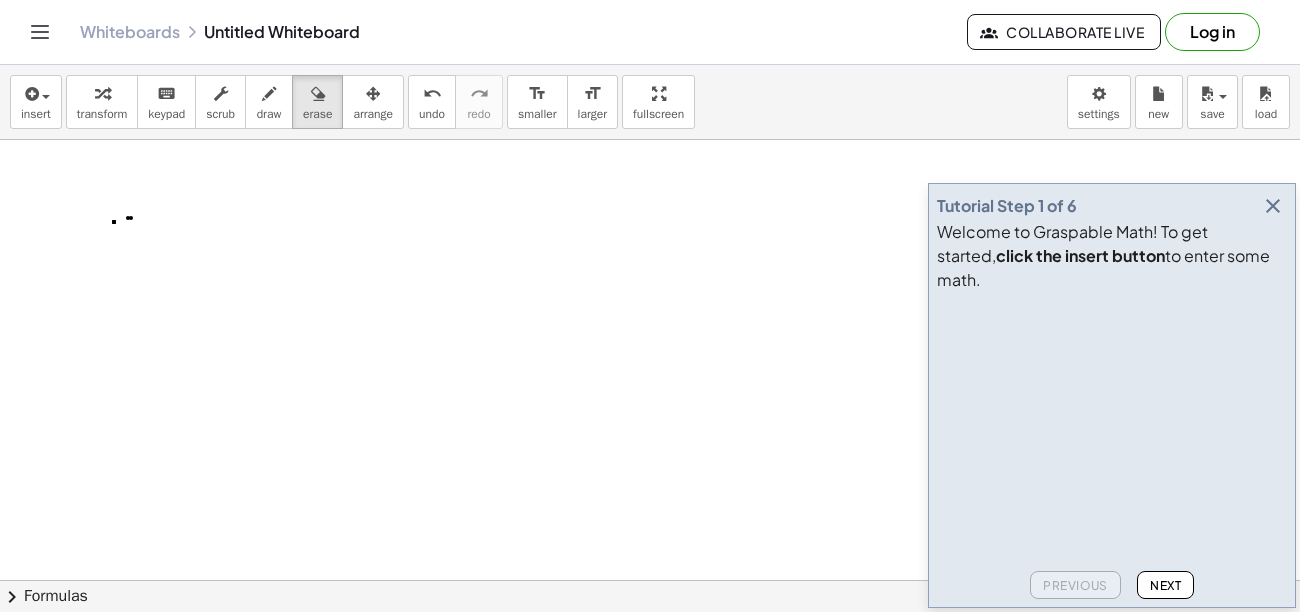 click at bounding box center [650, 645] 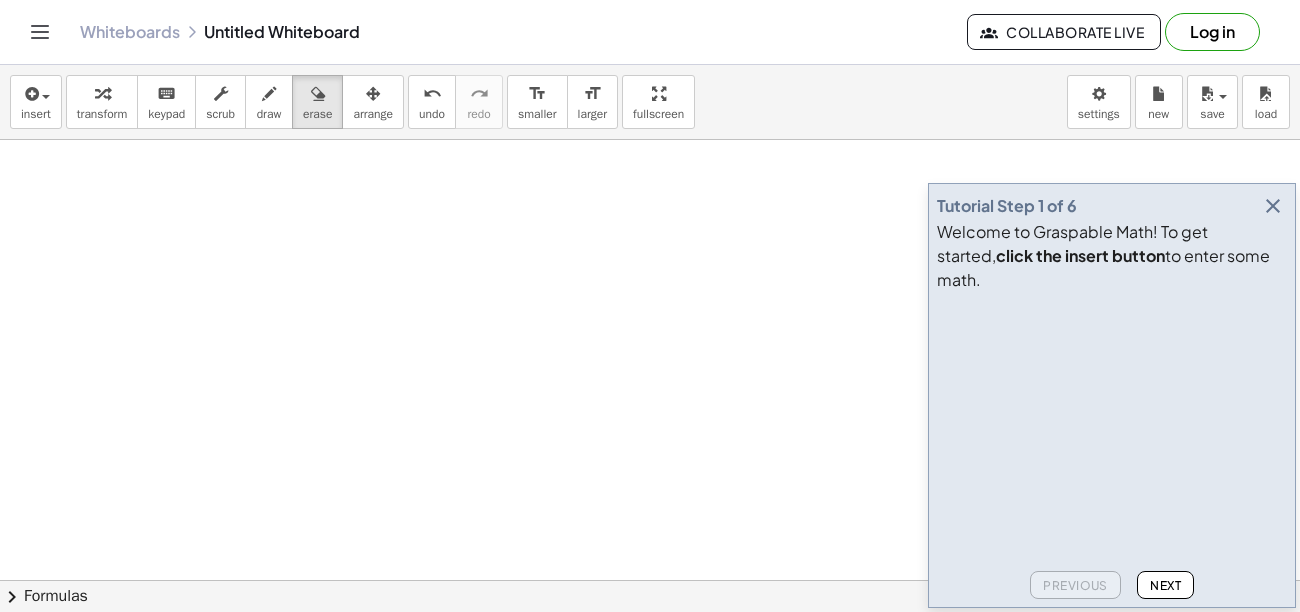 click at bounding box center [650, 645] 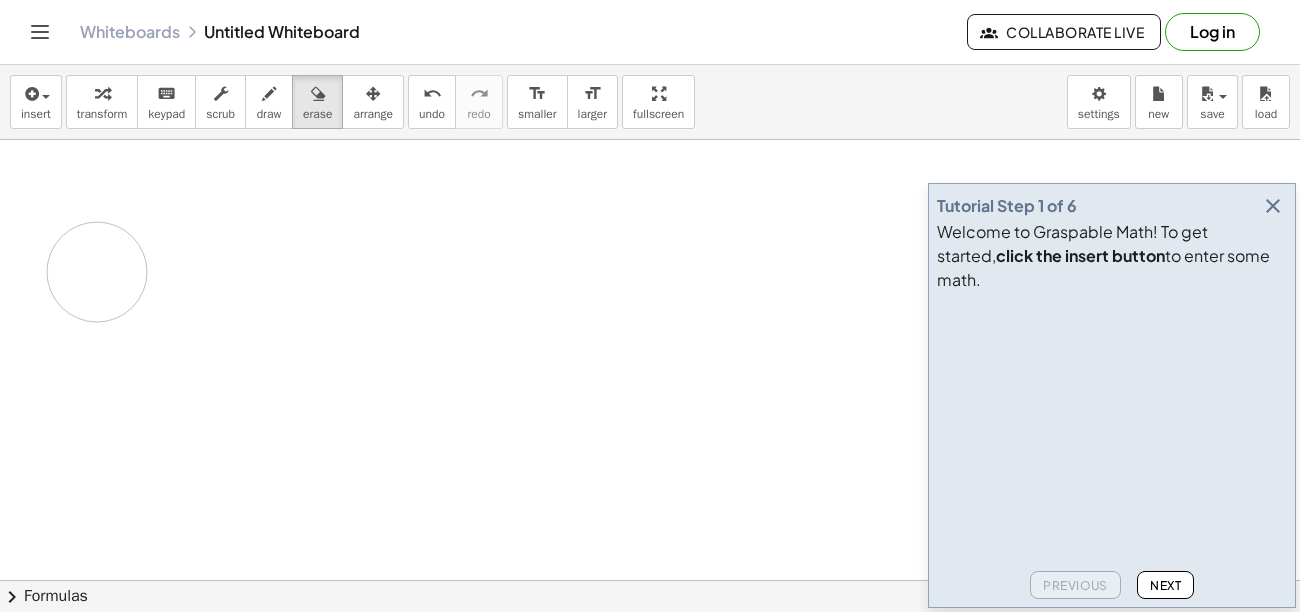 drag, startPoint x: 93, startPoint y: 212, endPoint x: 97, endPoint y: 272, distance: 60.133186 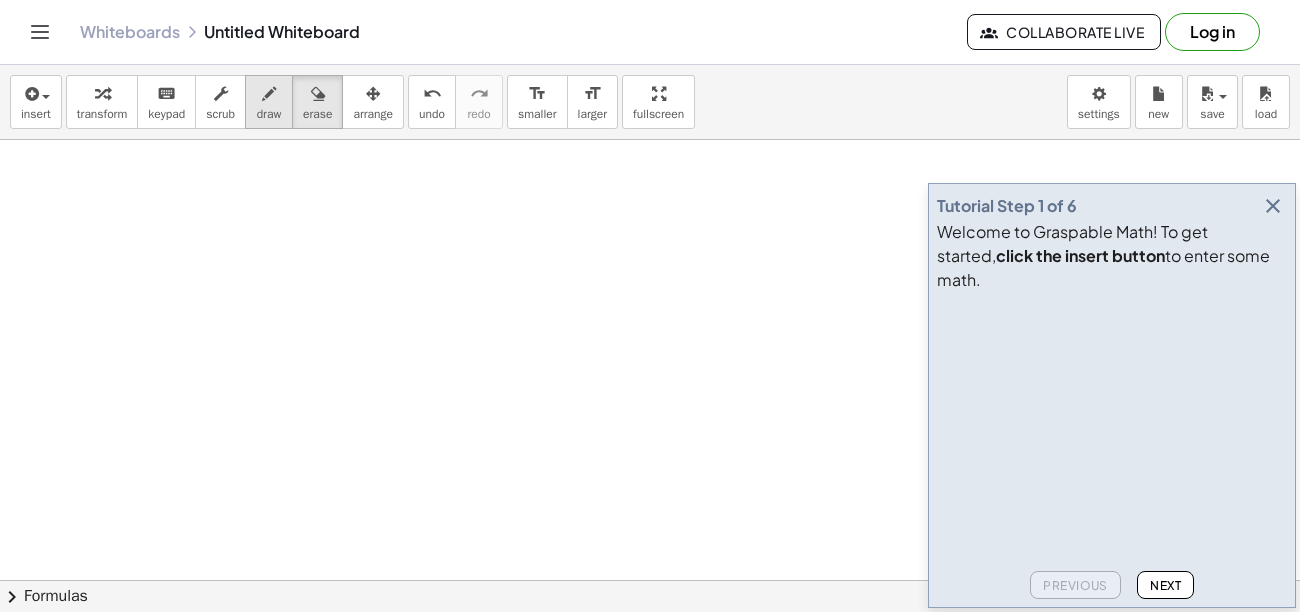 click on "draw" at bounding box center (269, 102) 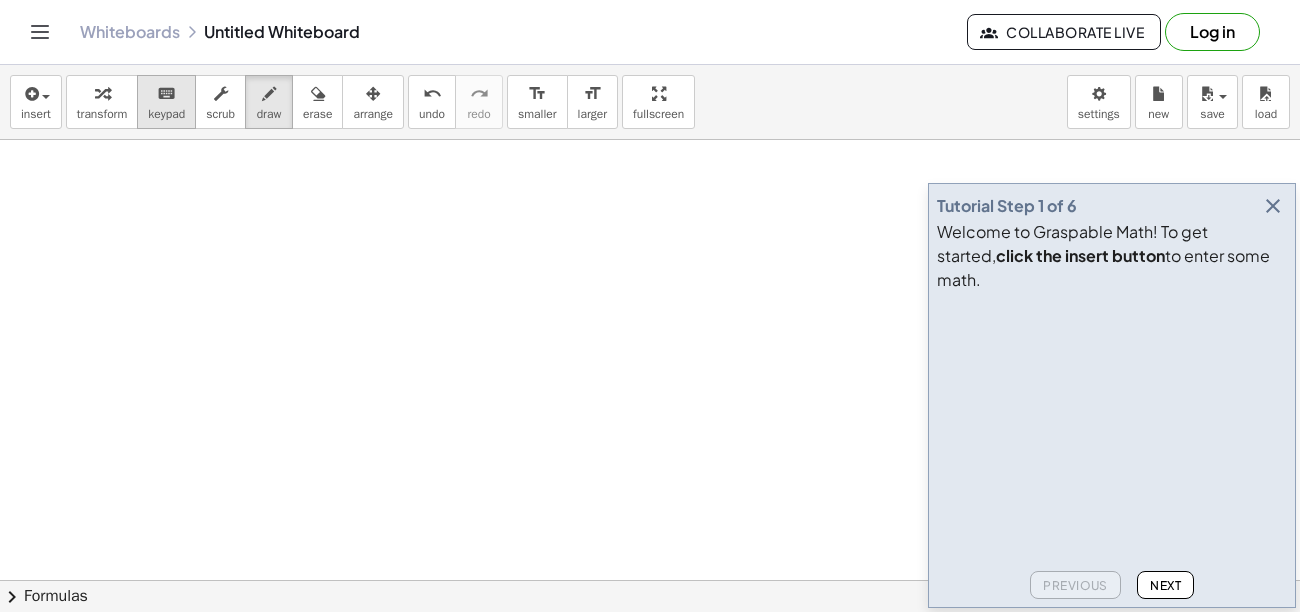 click on "keypad" at bounding box center [166, 114] 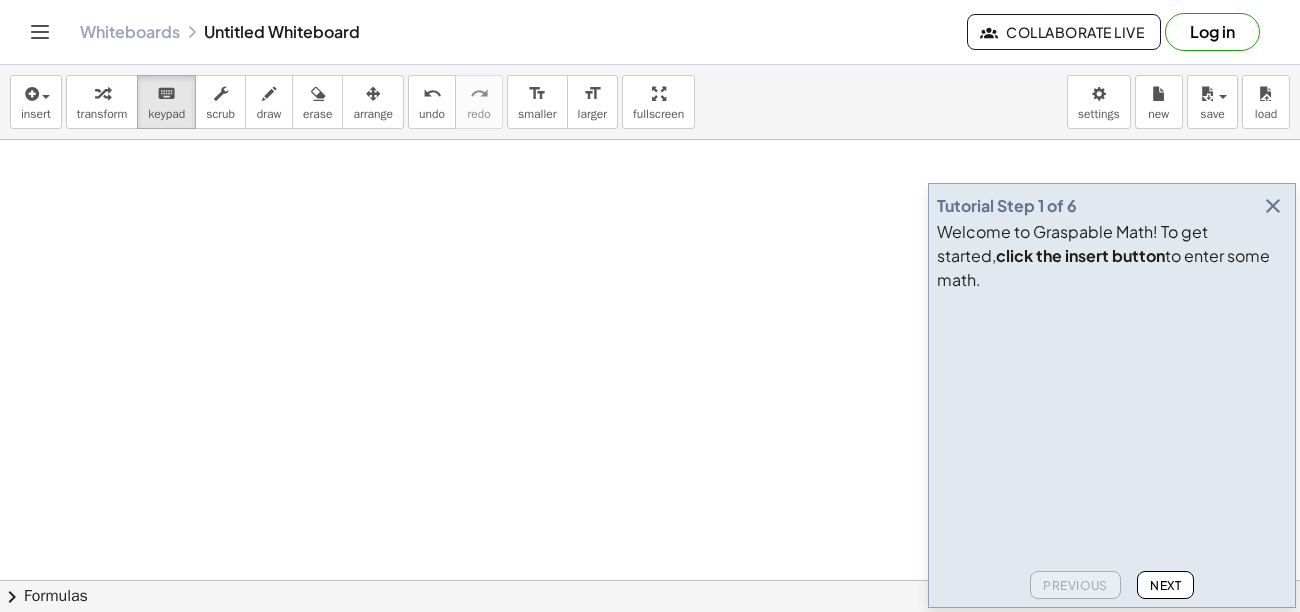 click at bounding box center (650, 645) 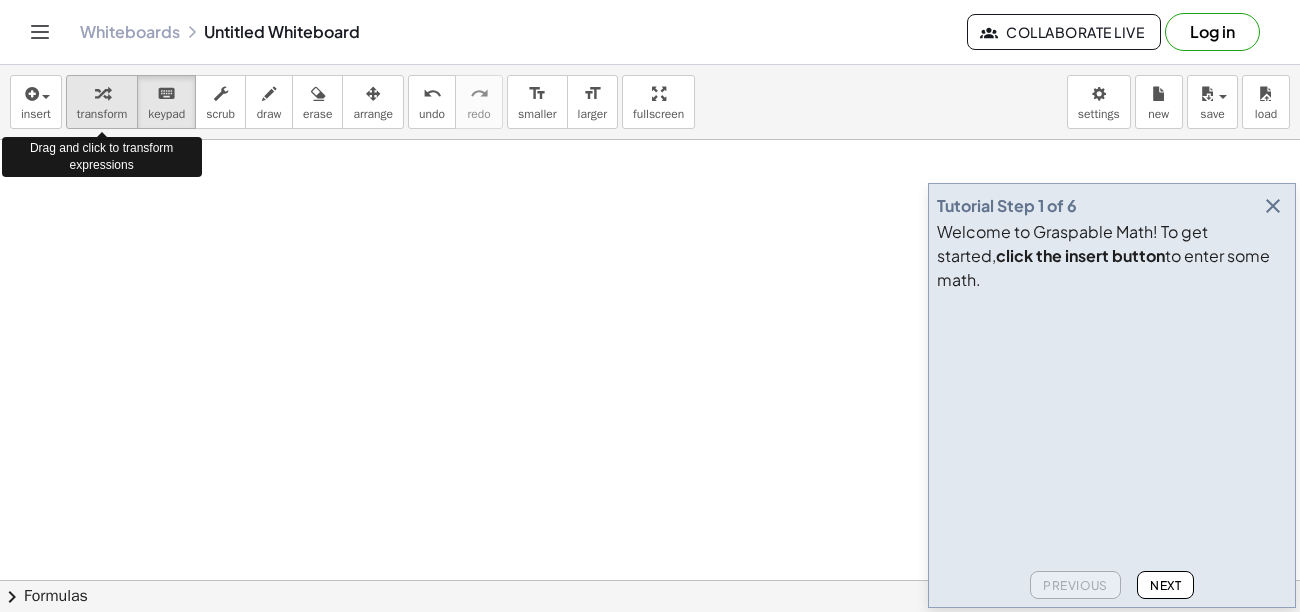 click on "transform" at bounding box center [102, 114] 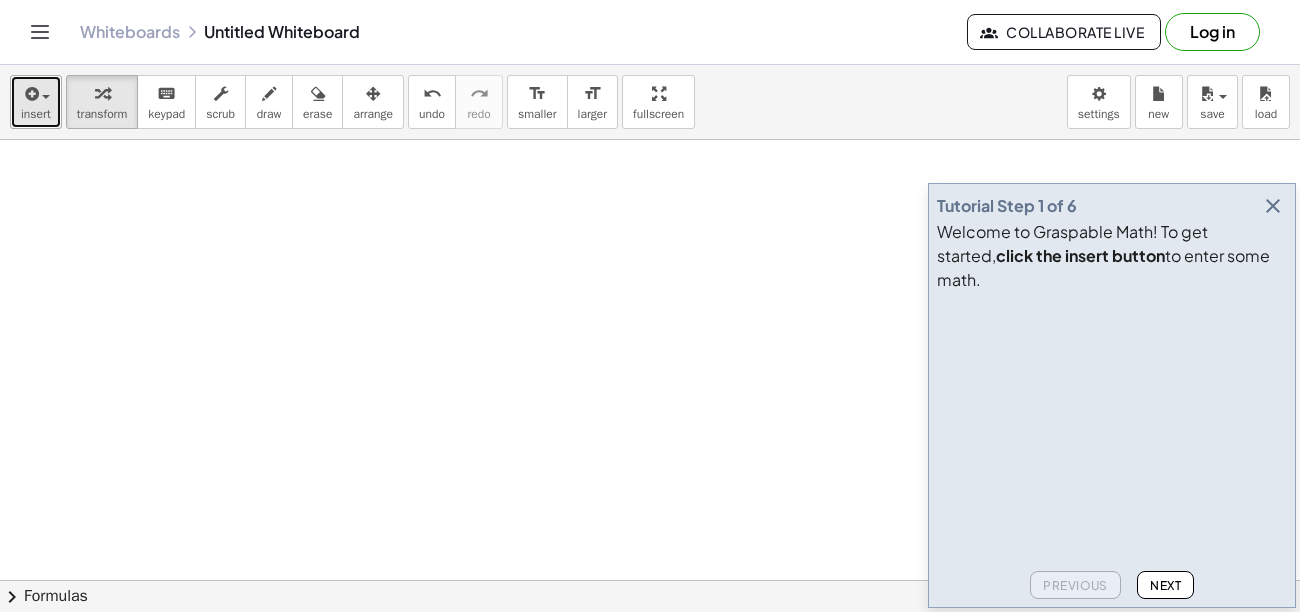 click on "insert" at bounding box center (36, 102) 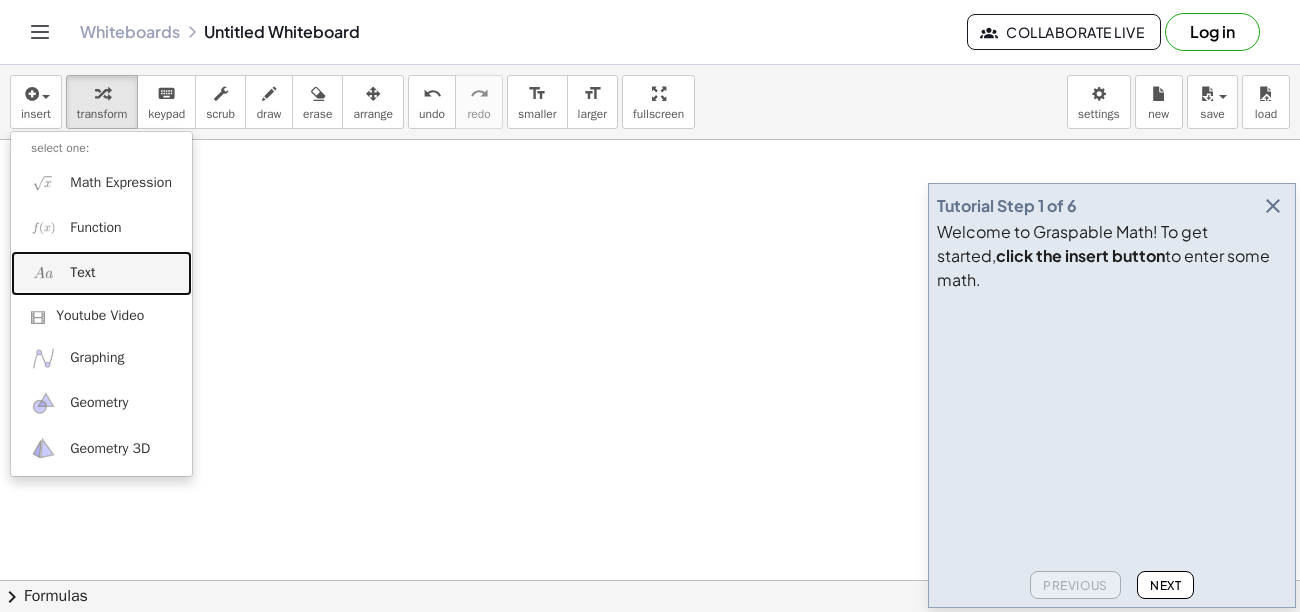 click on "Text" at bounding box center (101, 273) 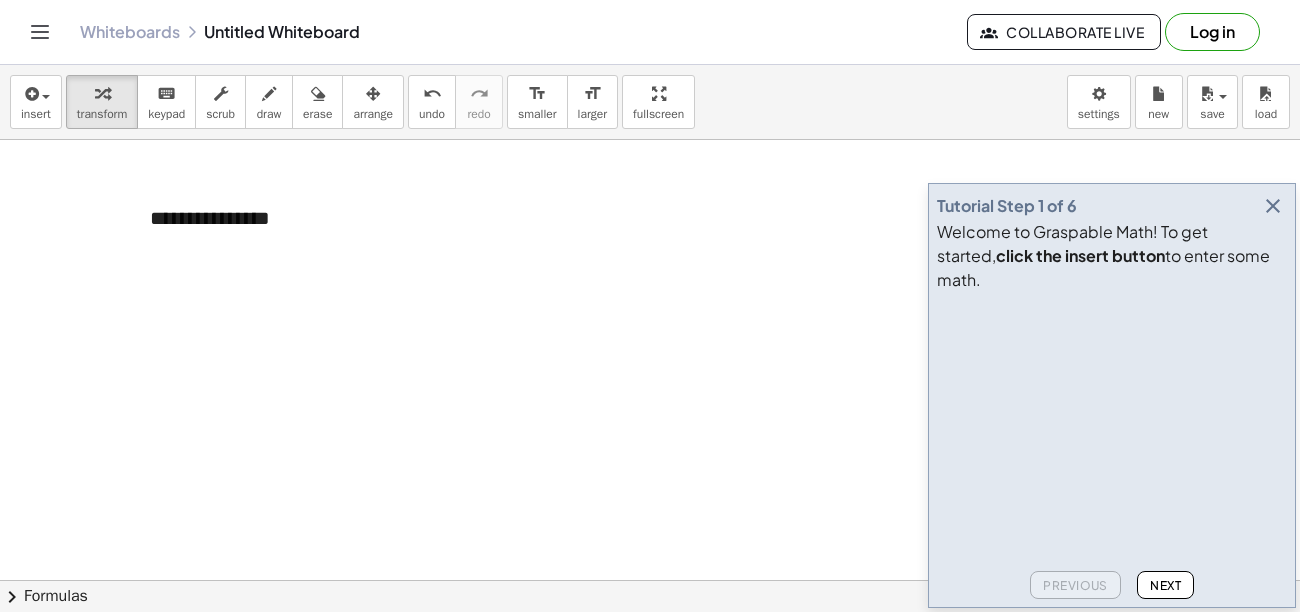 type 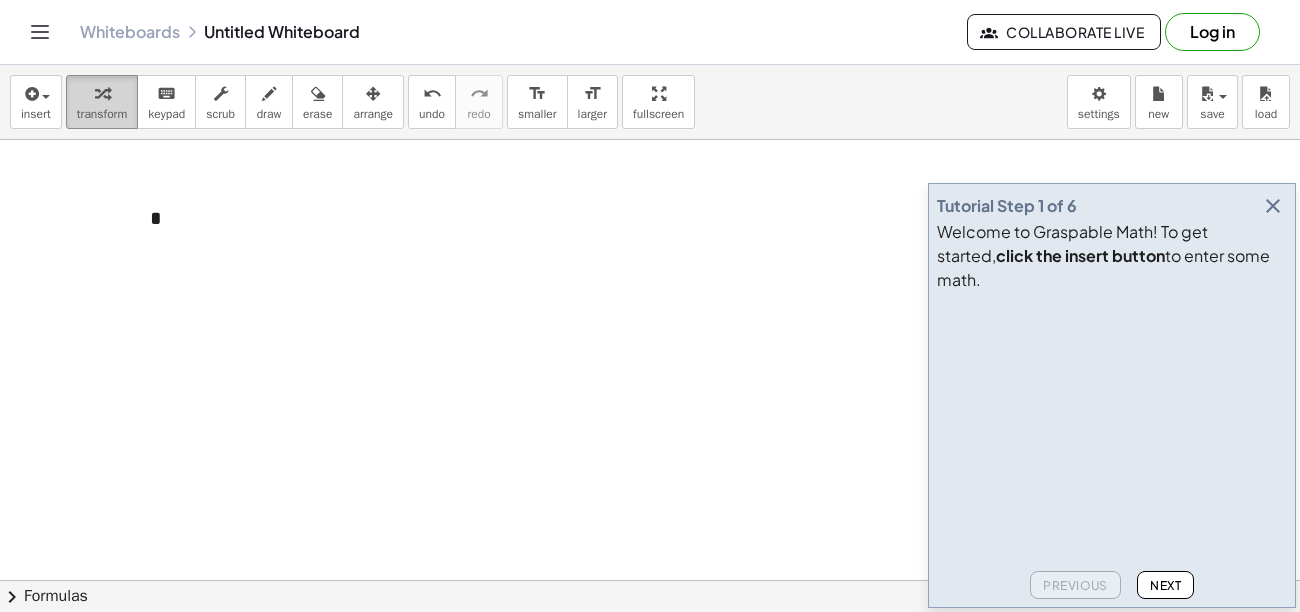 click at bounding box center [102, 93] 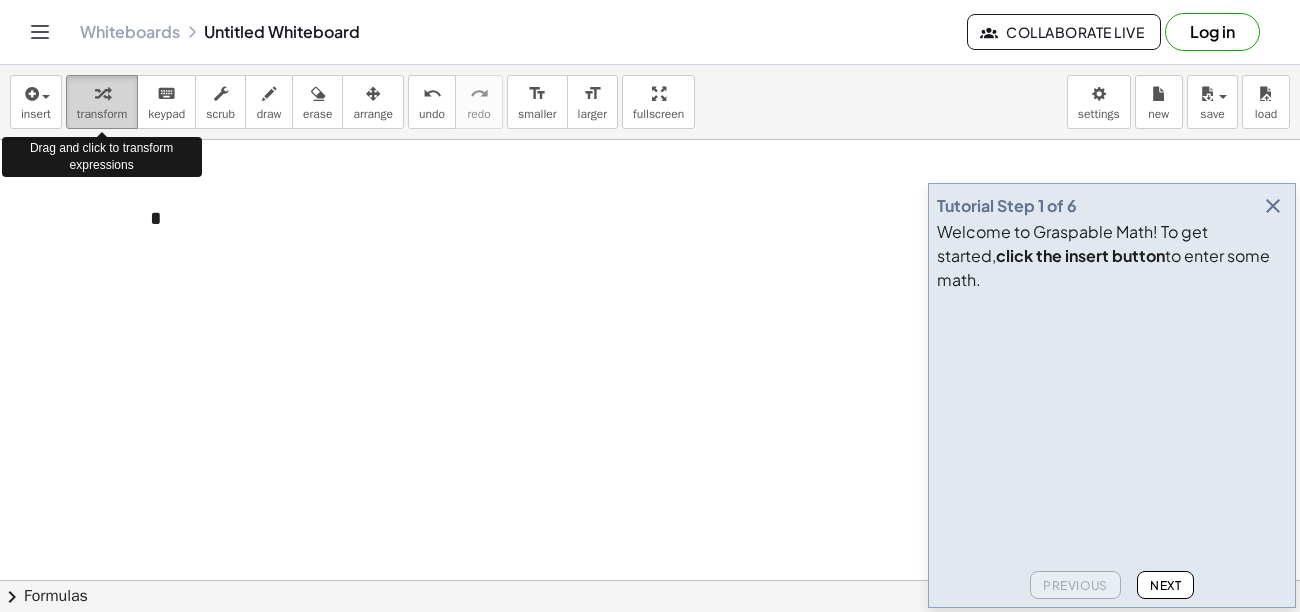 click at bounding box center [102, 93] 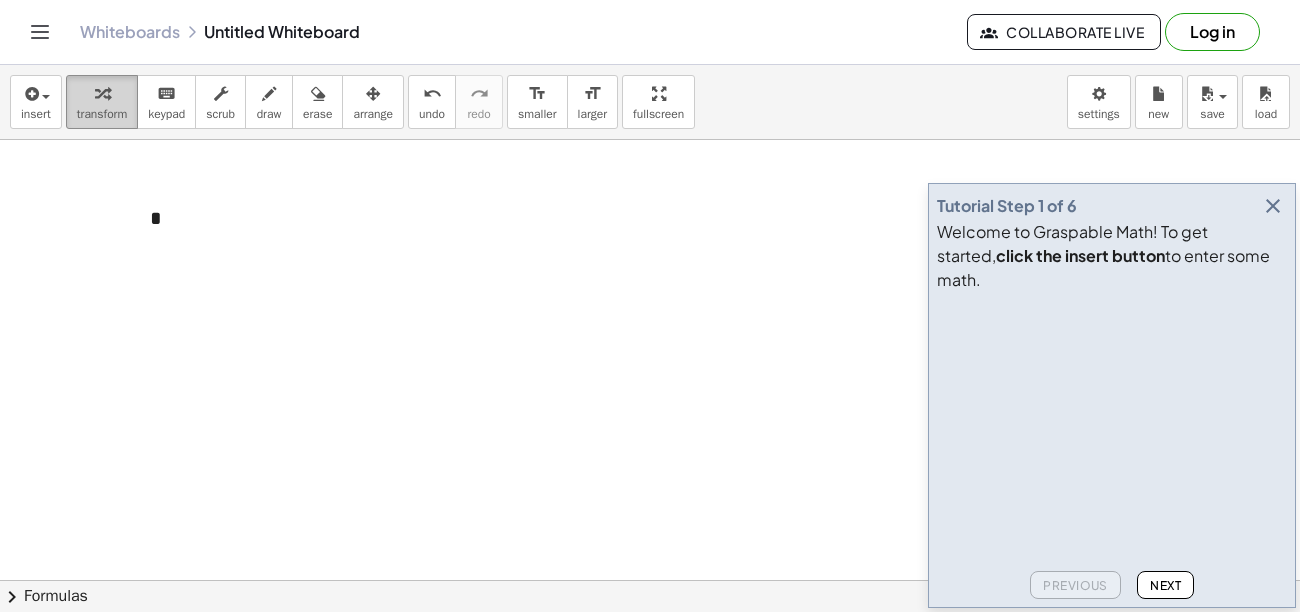 click on "transform" at bounding box center [102, 114] 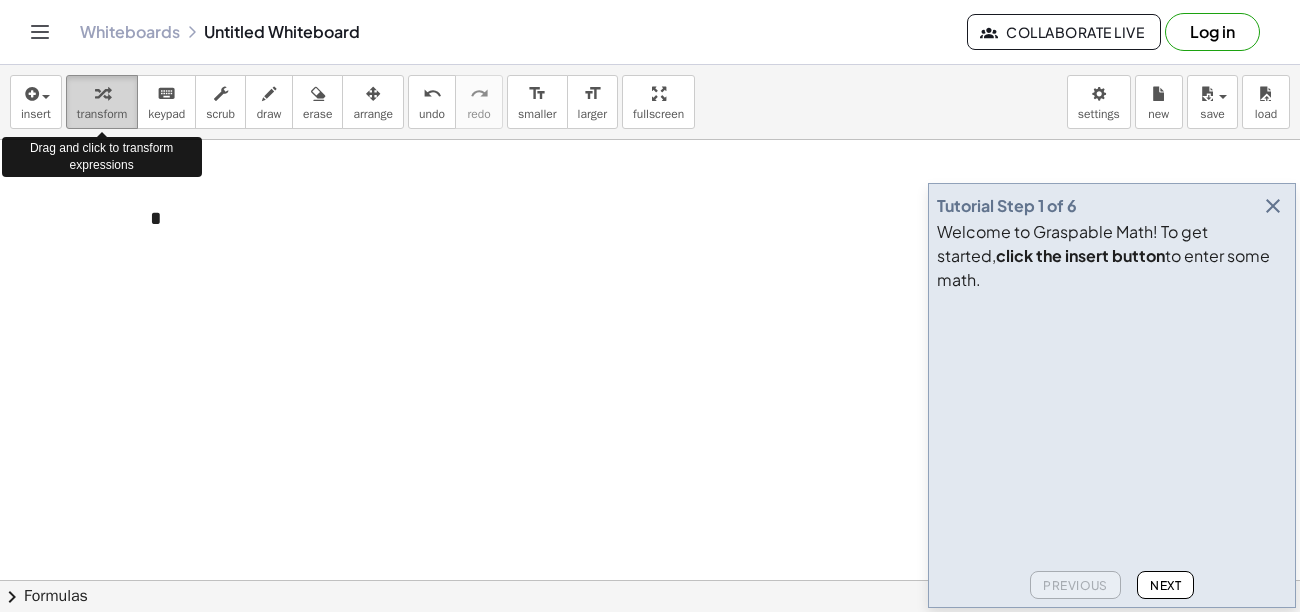 click on "transform" at bounding box center (102, 114) 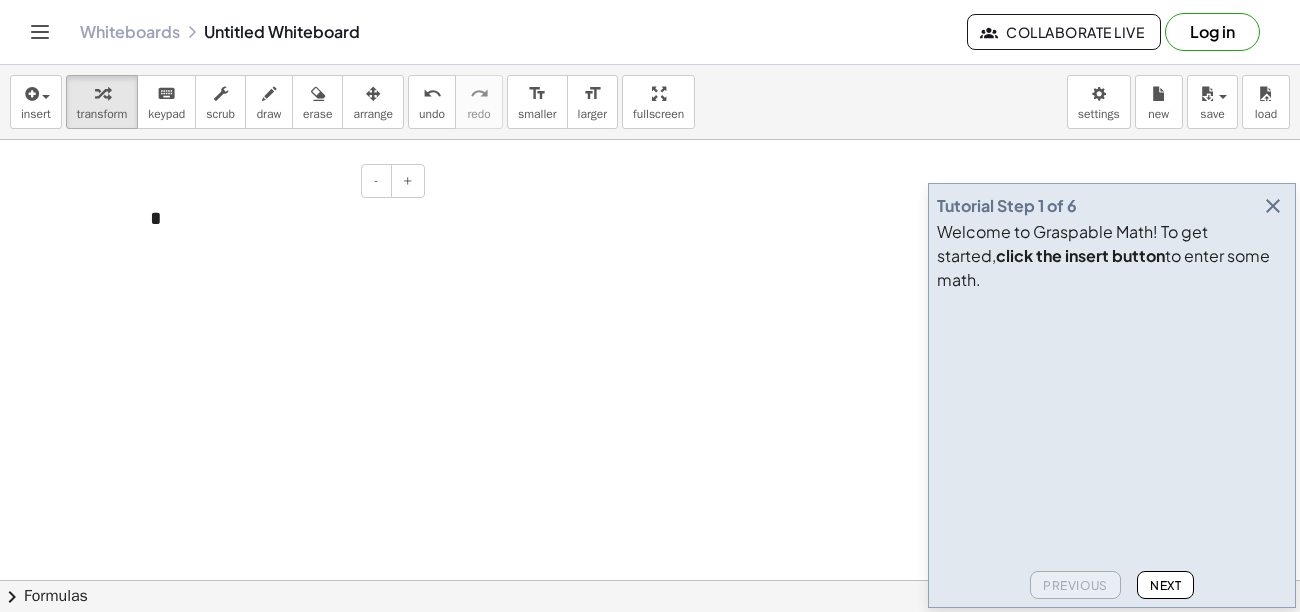 click on "*" at bounding box center [280, 218] 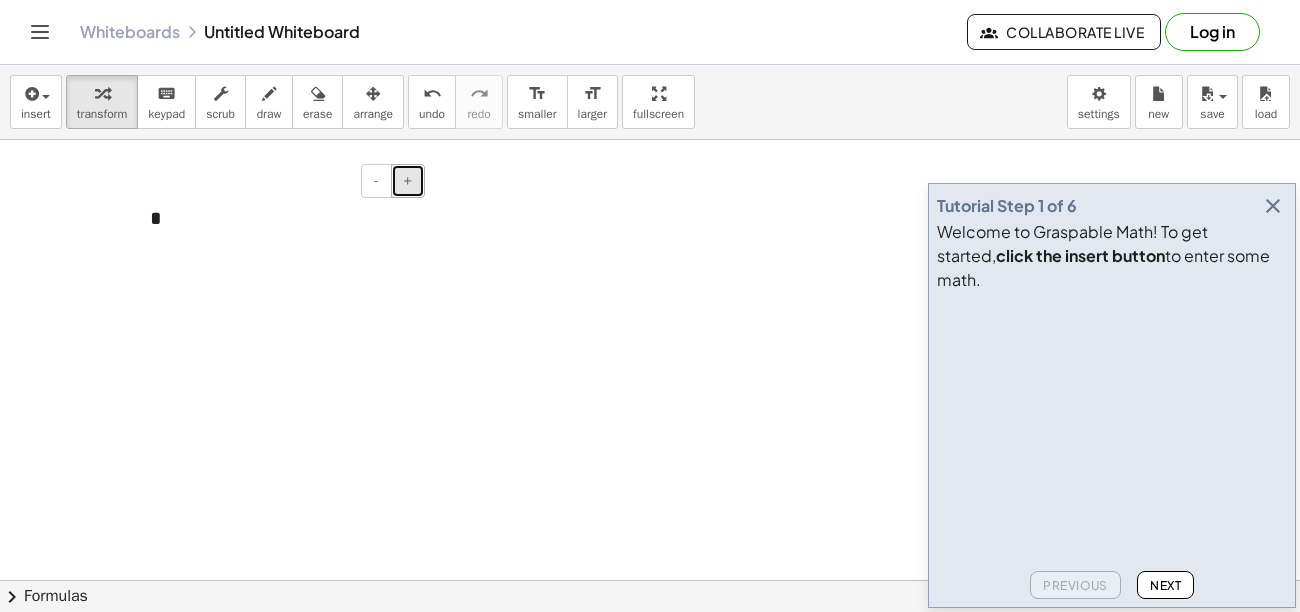 click on "+" at bounding box center [408, 181] 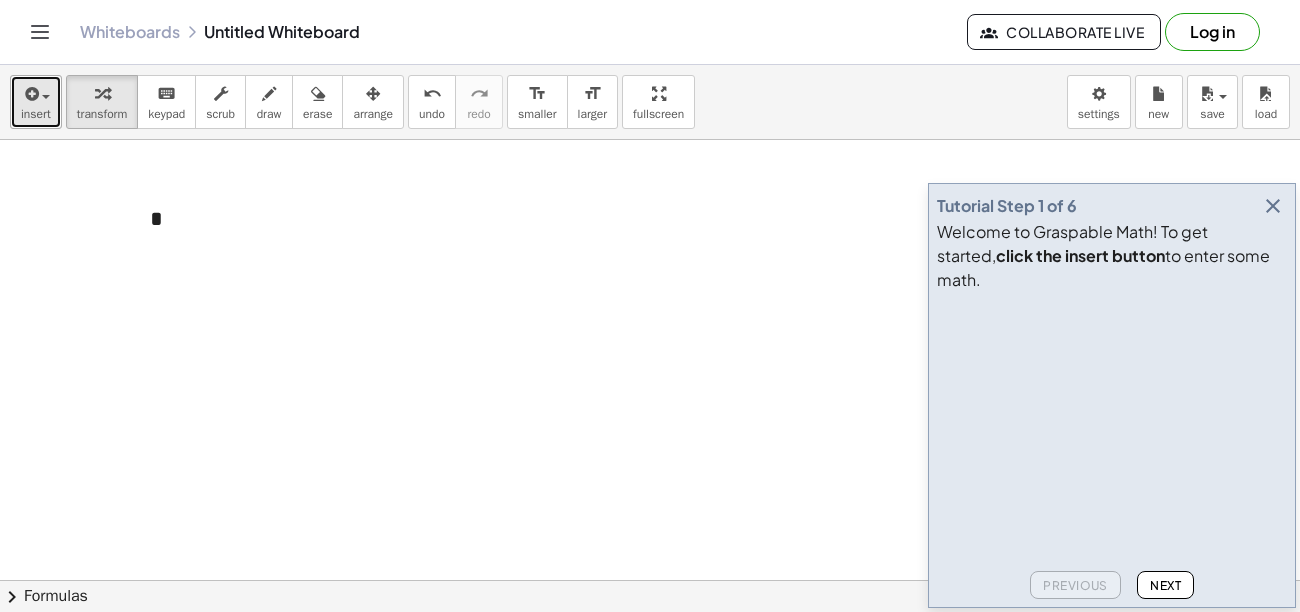 click on "insert" at bounding box center [36, 114] 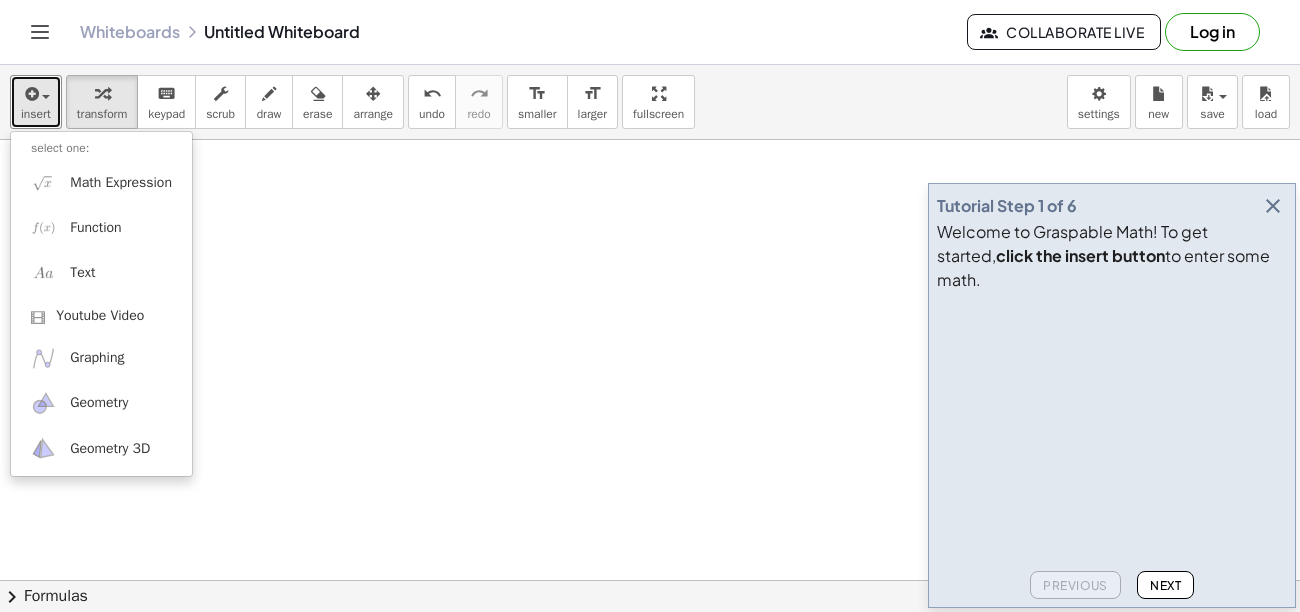 click at bounding box center [650, 645] 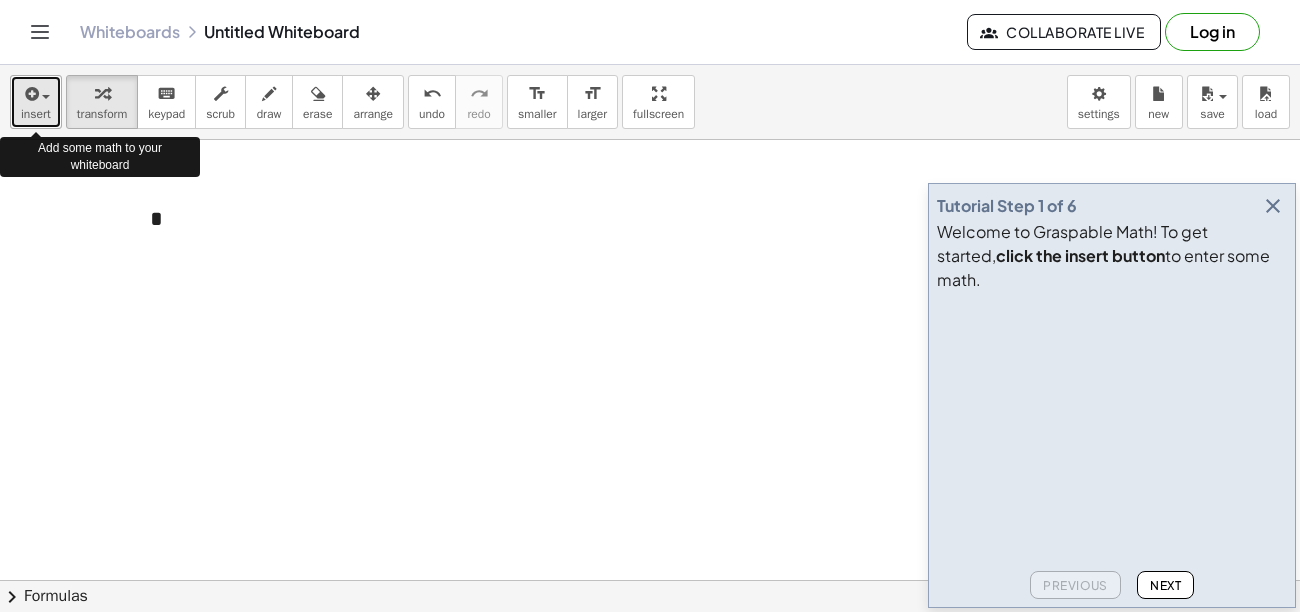 click at bounding box center [36, 93] 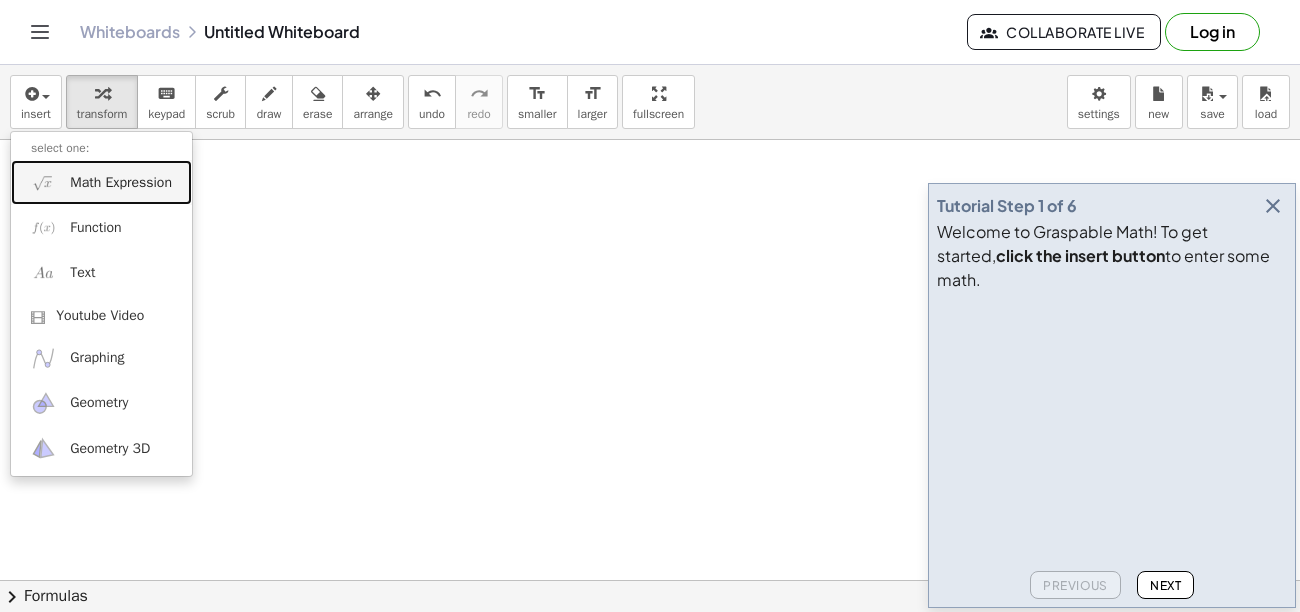 click on "Math Expression" at bounding box center [101, 182] 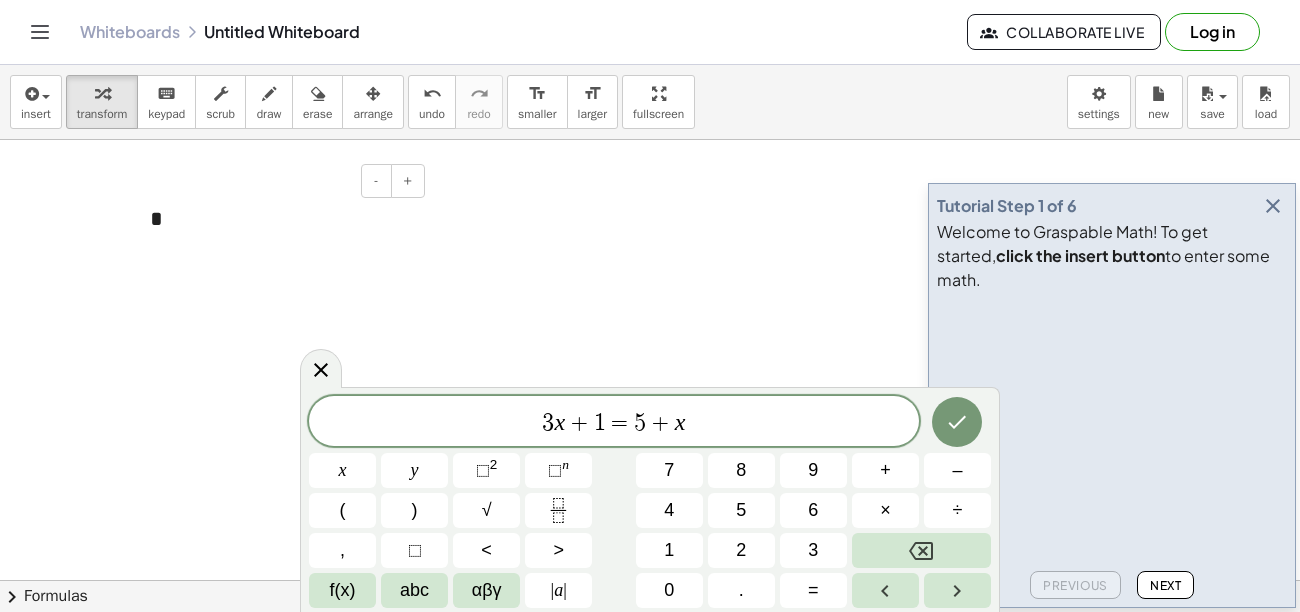 click on "*" at bounding box center [280, 219] 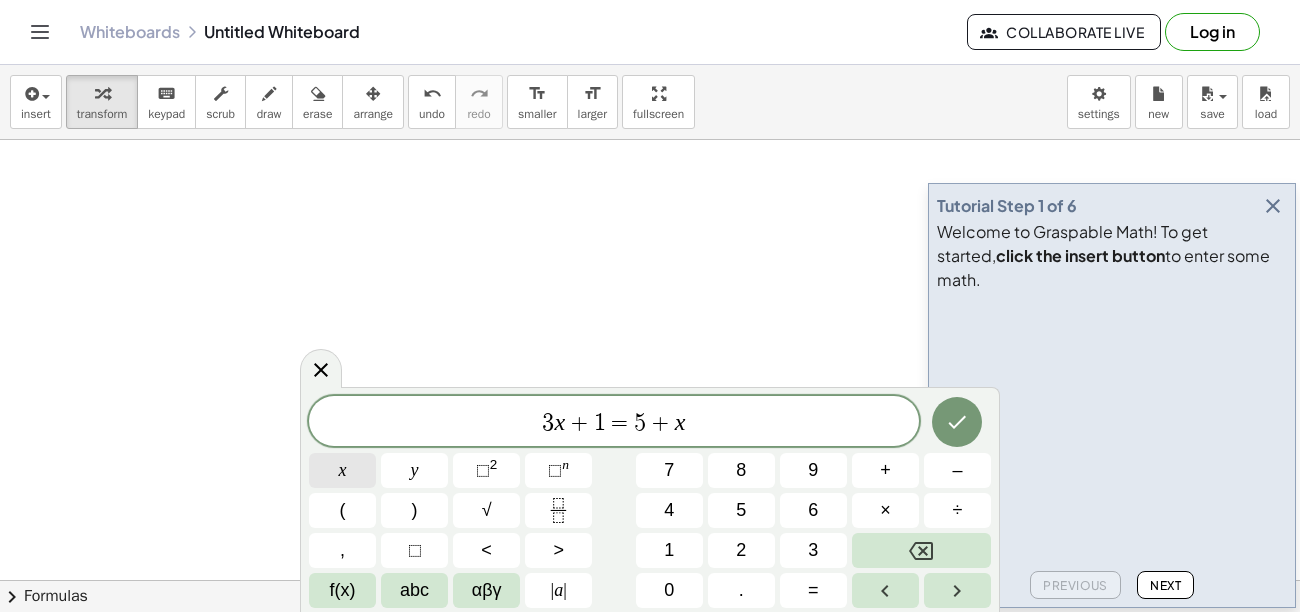 click on "x" at bounding box center [342, 470] 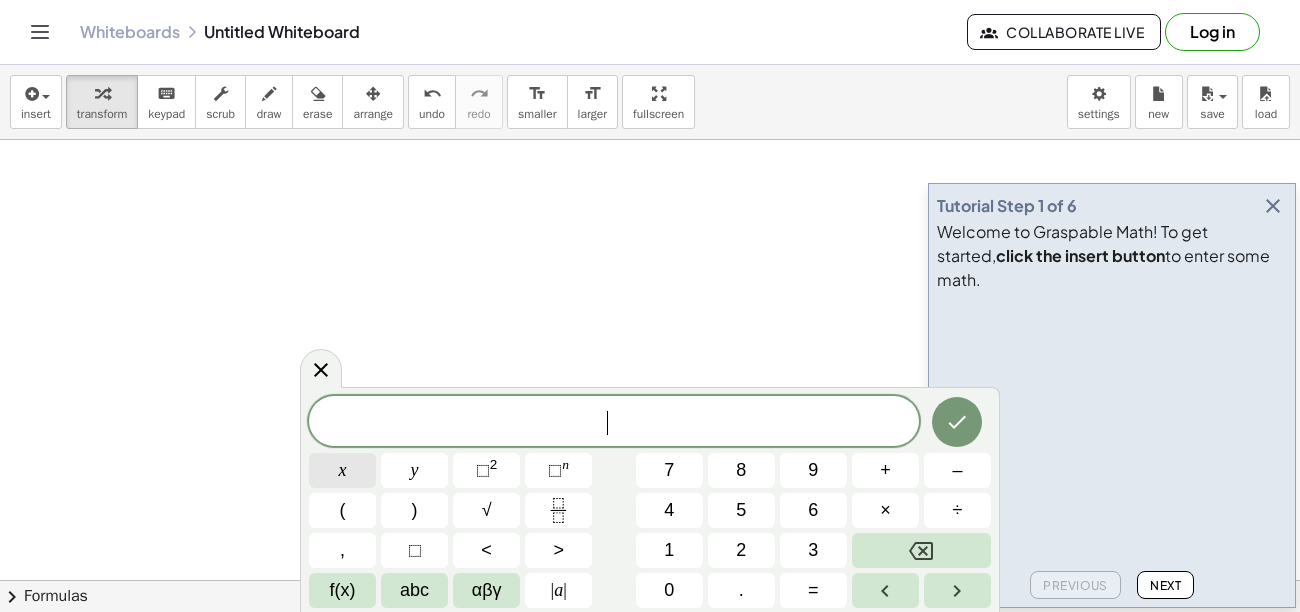 click on "x" at bounding box center (342, 470) 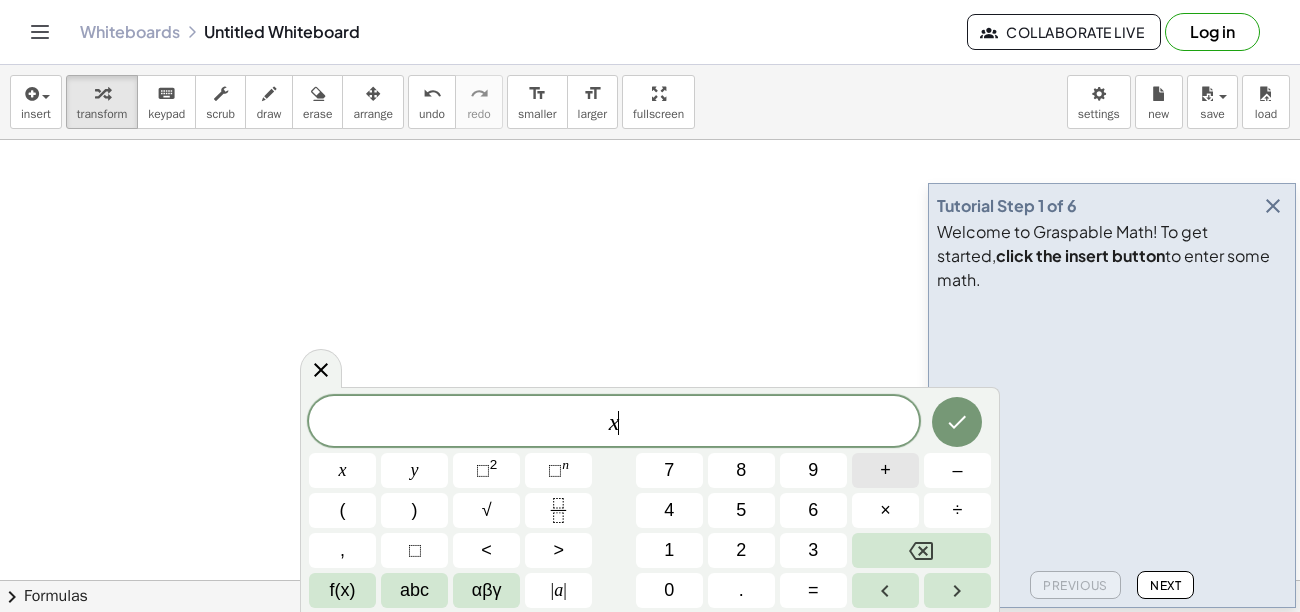 click on "+" at bounding box center (885, 470) 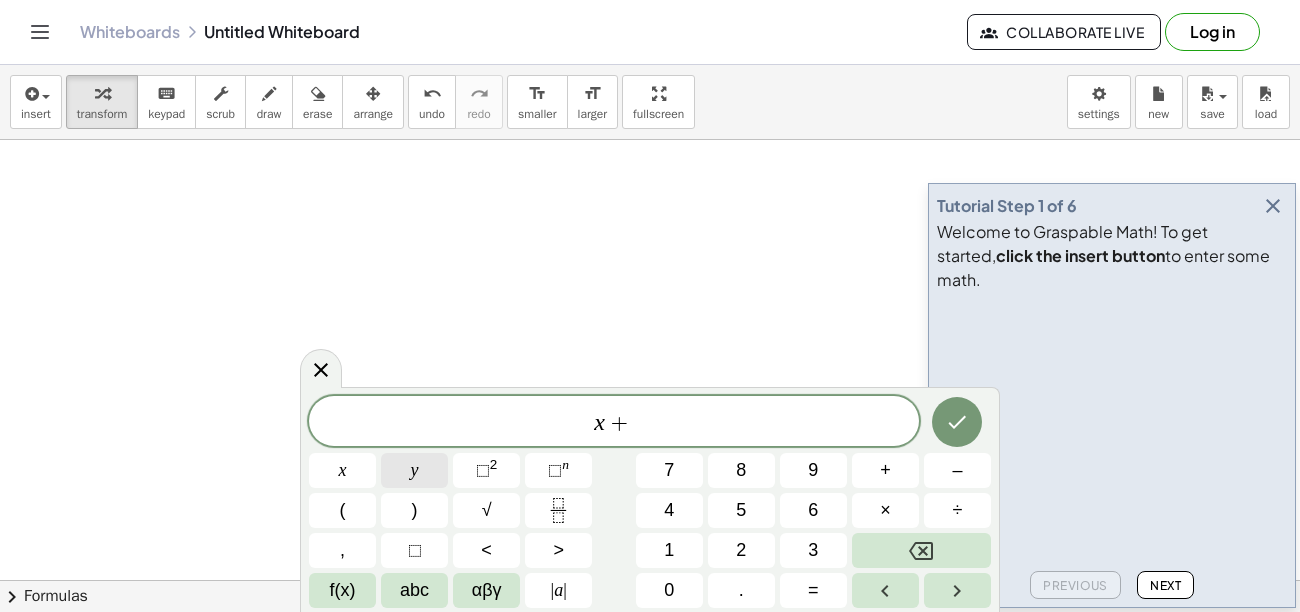click on "y" at bounding box center (415, 470) 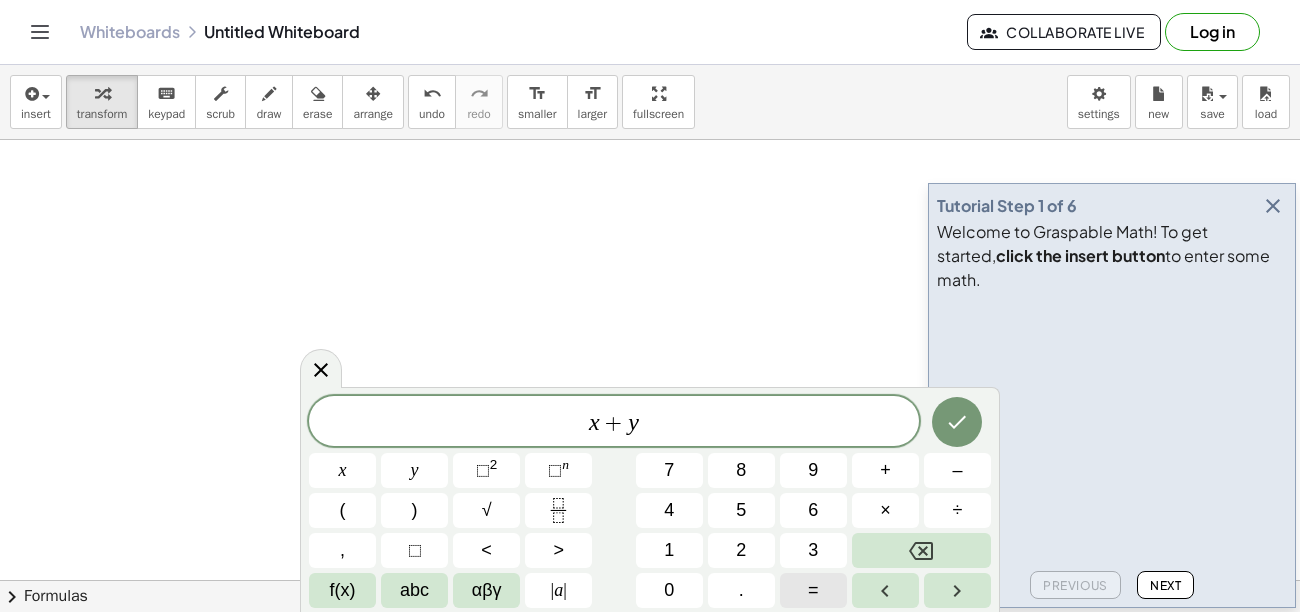 click on "=" at bounding box center (813, 590) 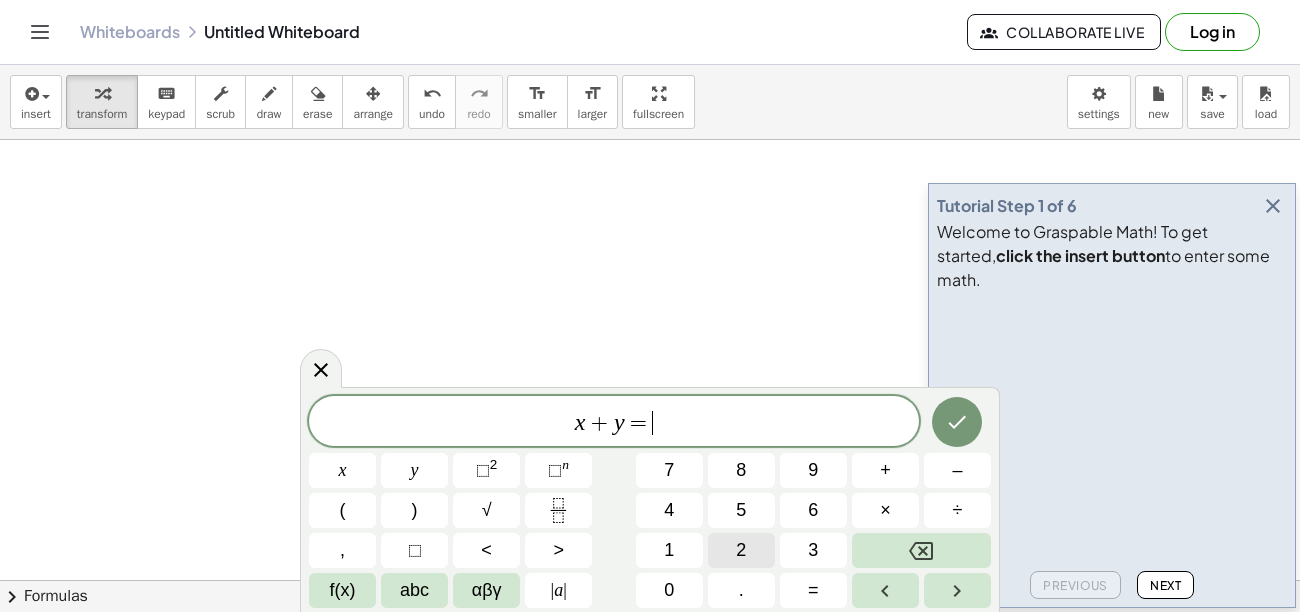 click on "2" at bounding box center [741, 550] 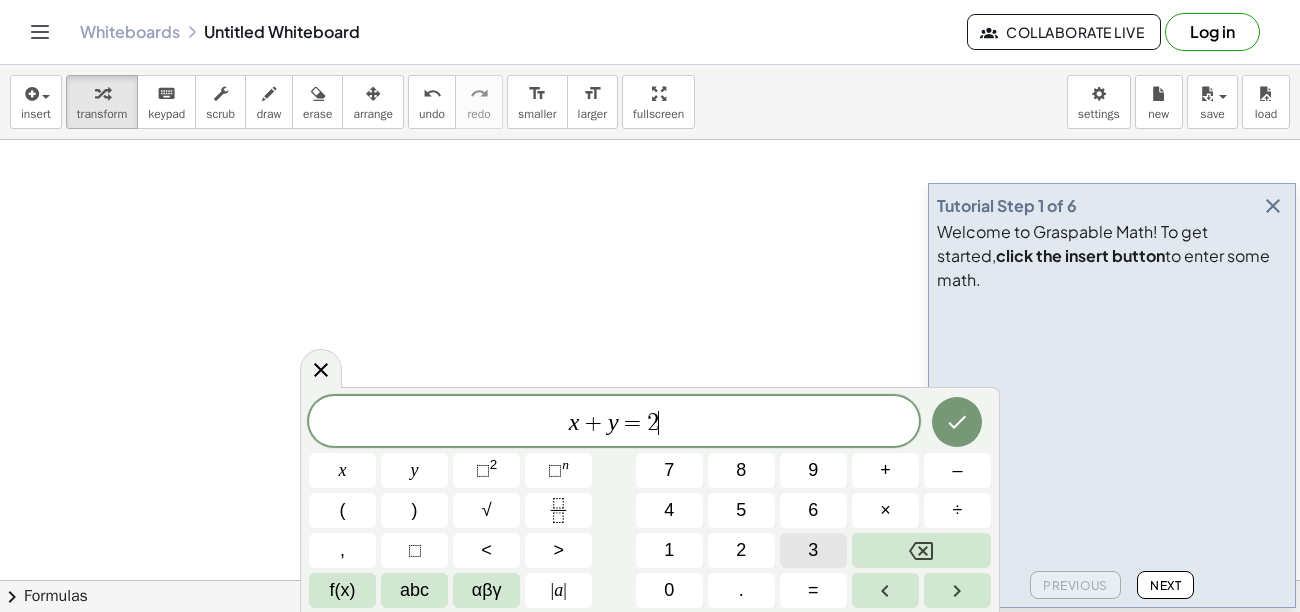 click on "3" at bounding box center (813, 550) 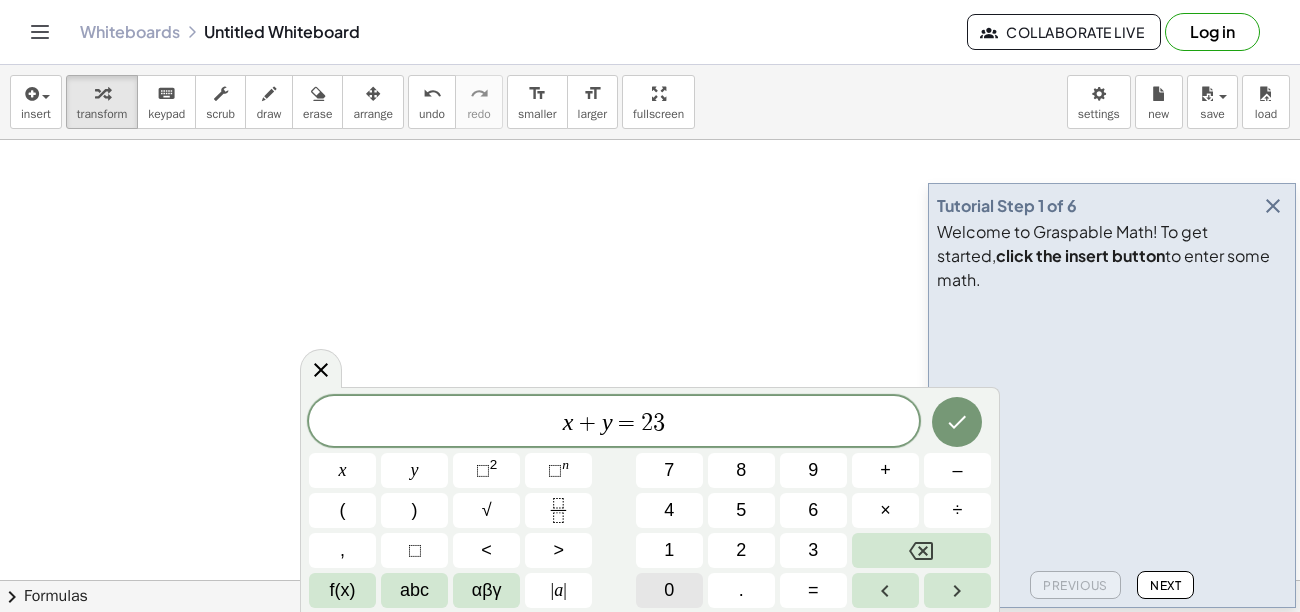 click on "0" at bounding box center [669, 590] 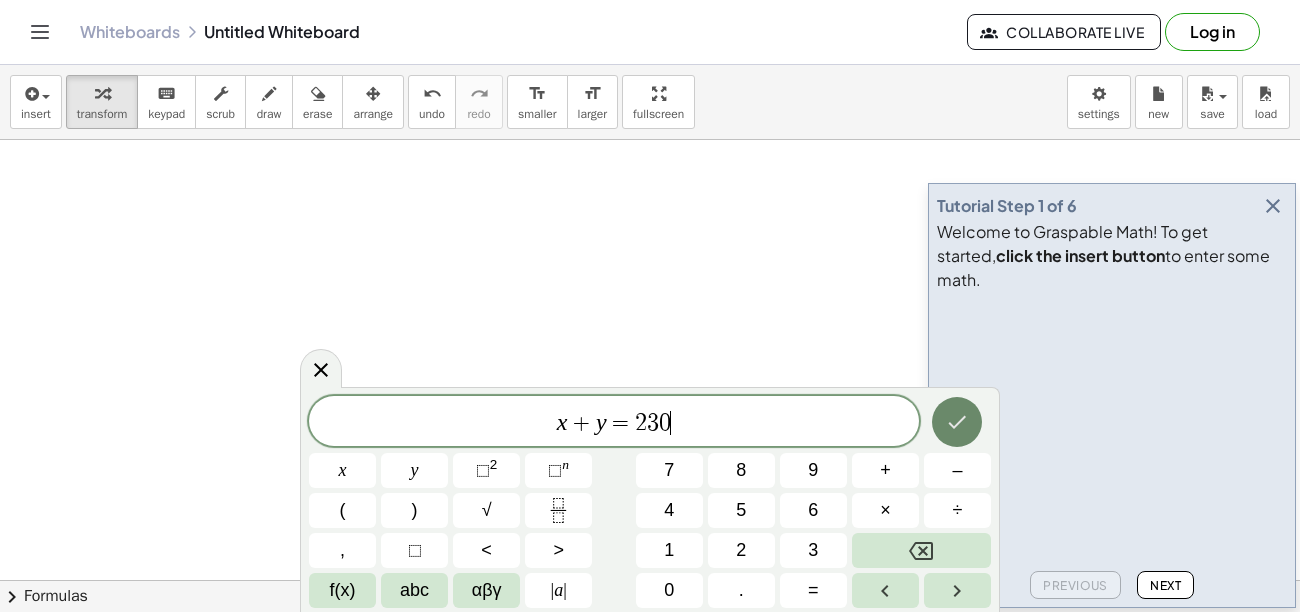 click 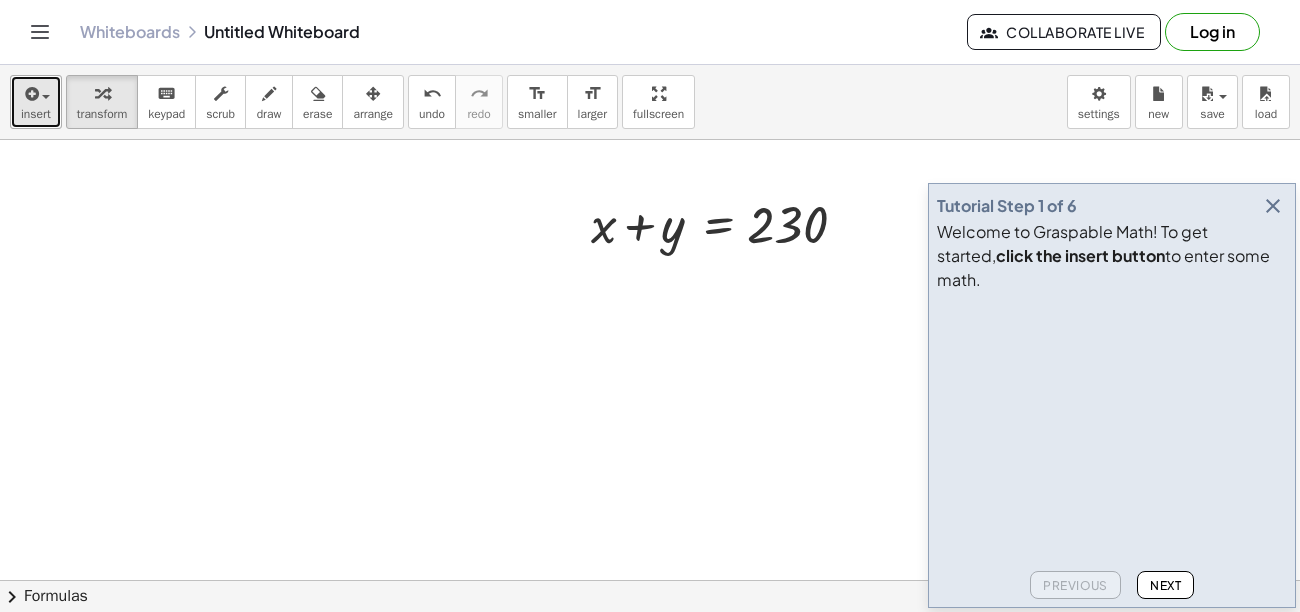 click on "insert" at bounding box center [36, 102] 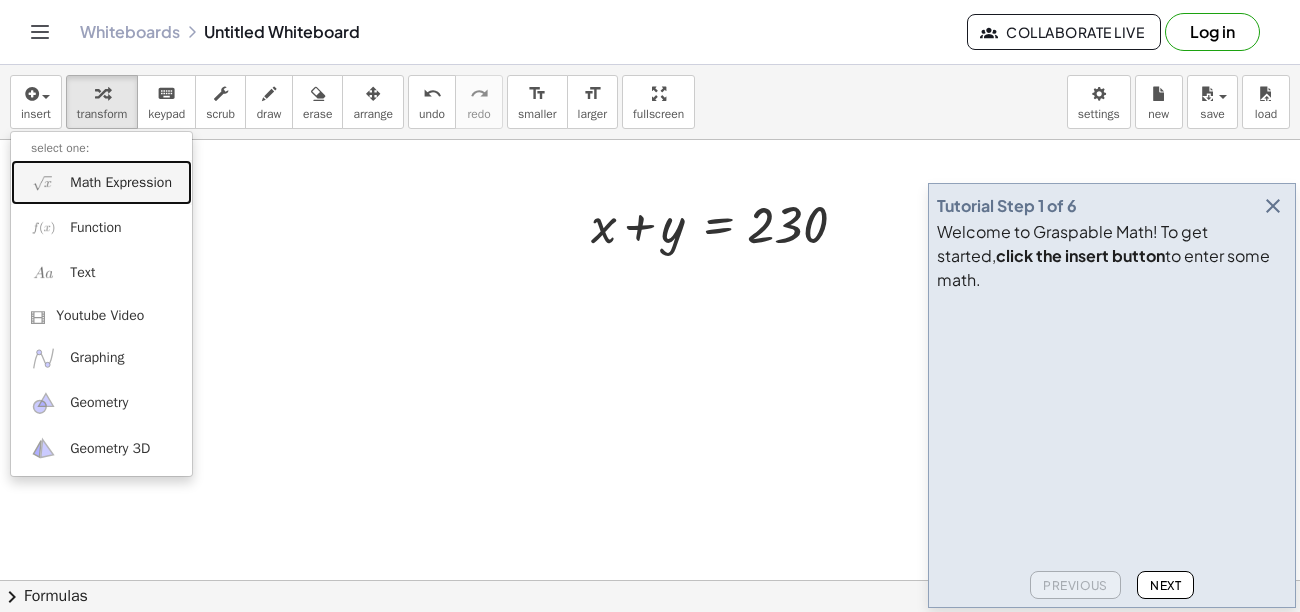 click on "Math Expression" at bounding box center [121, 183] 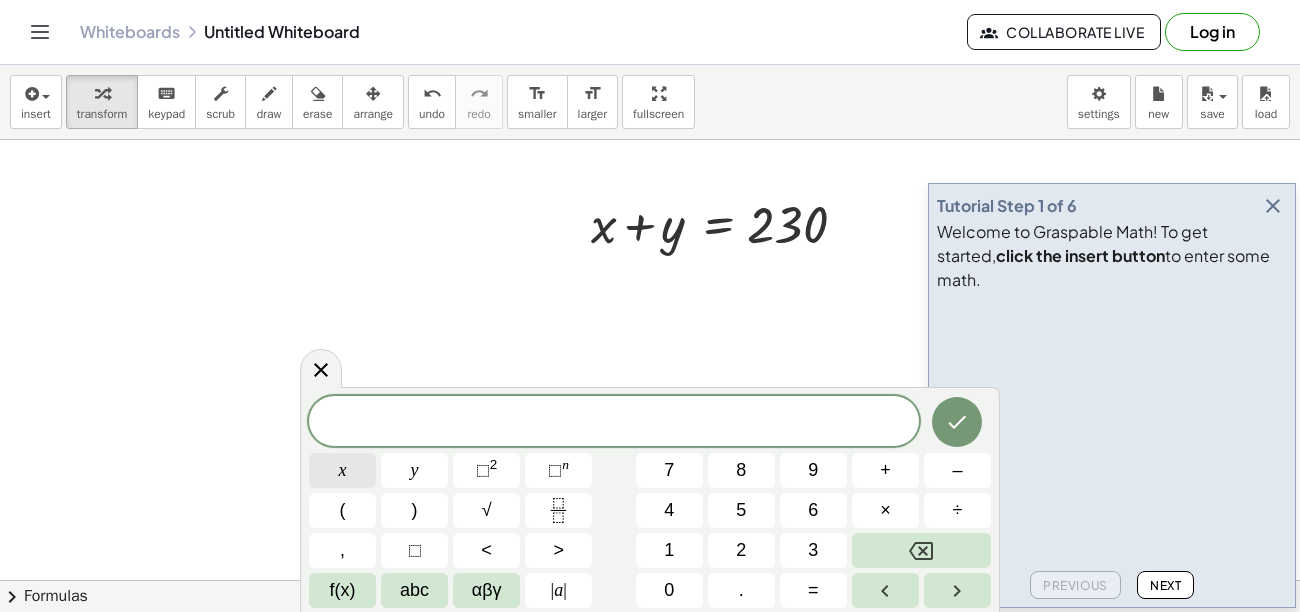 click on "x" at bounding box center [342, 470] 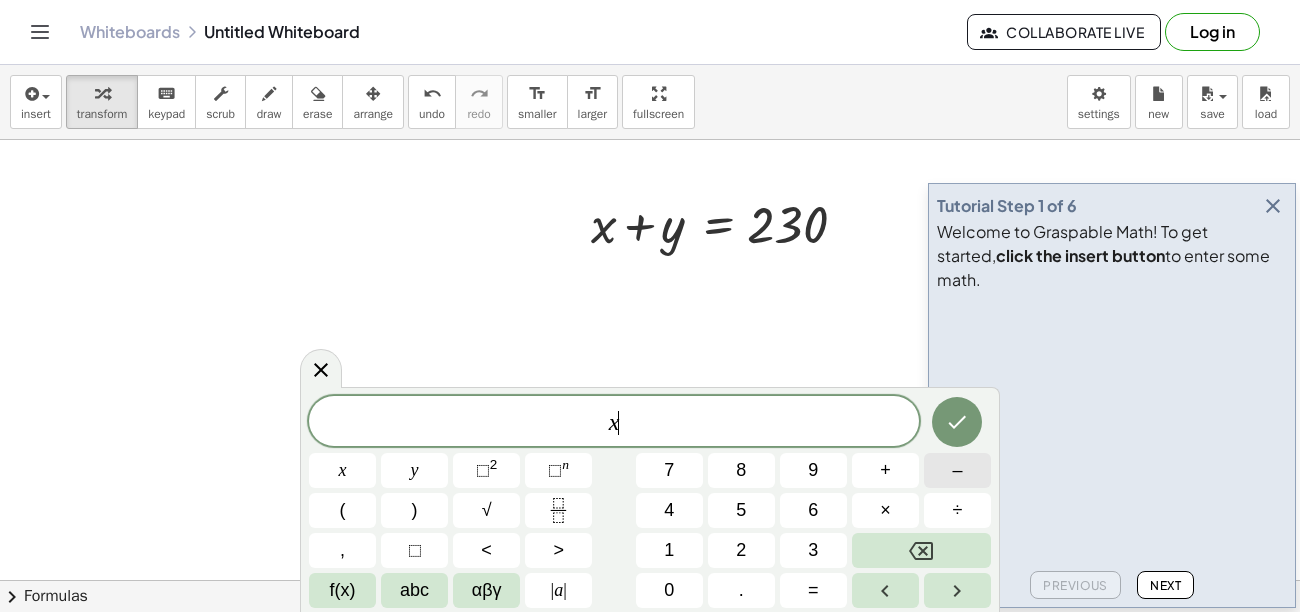 click on "–" at bounding box center (957, 470) 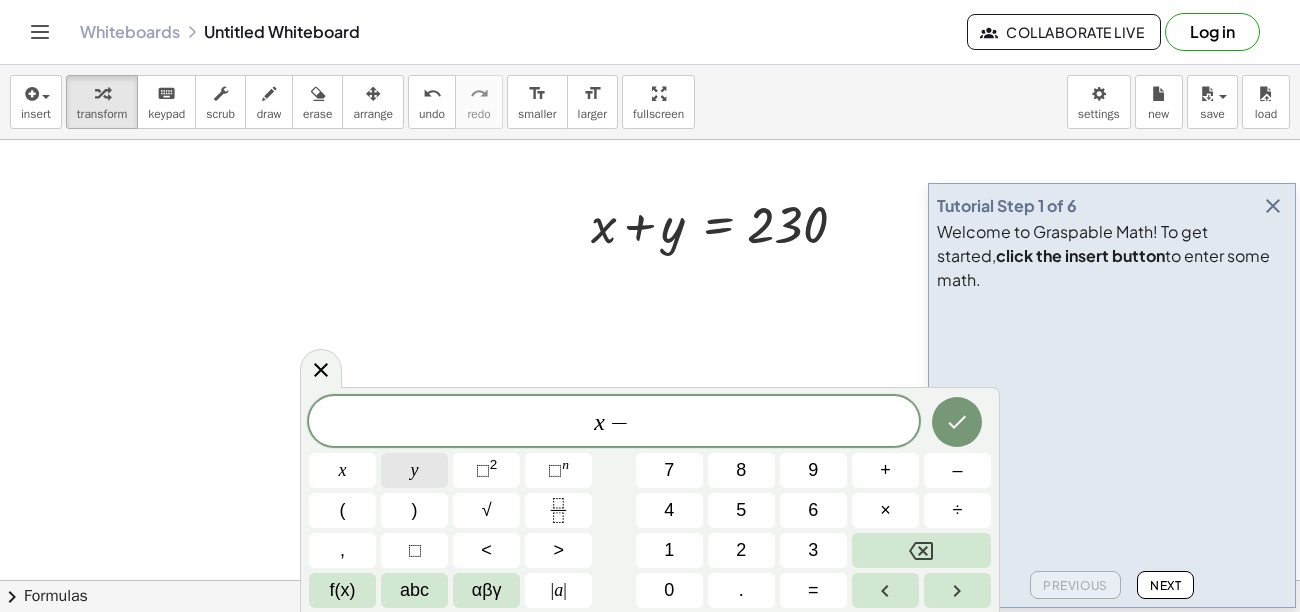 click on "y" at bounding box center (414, 470) 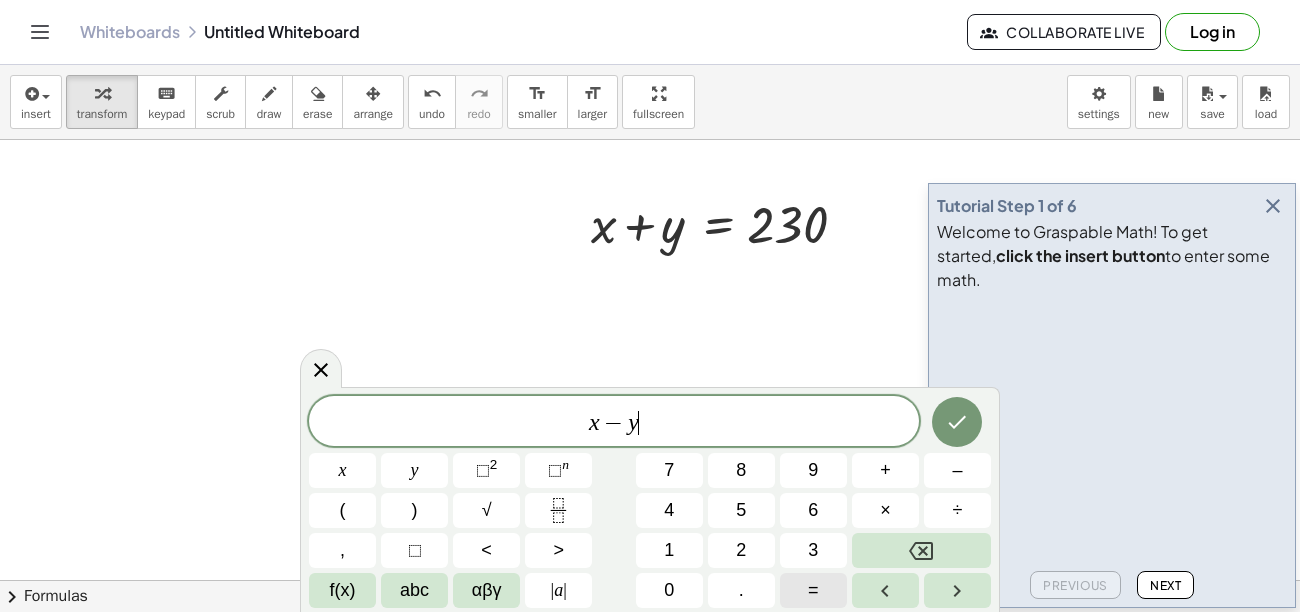 click on "=" at bounding box center [813, 590] 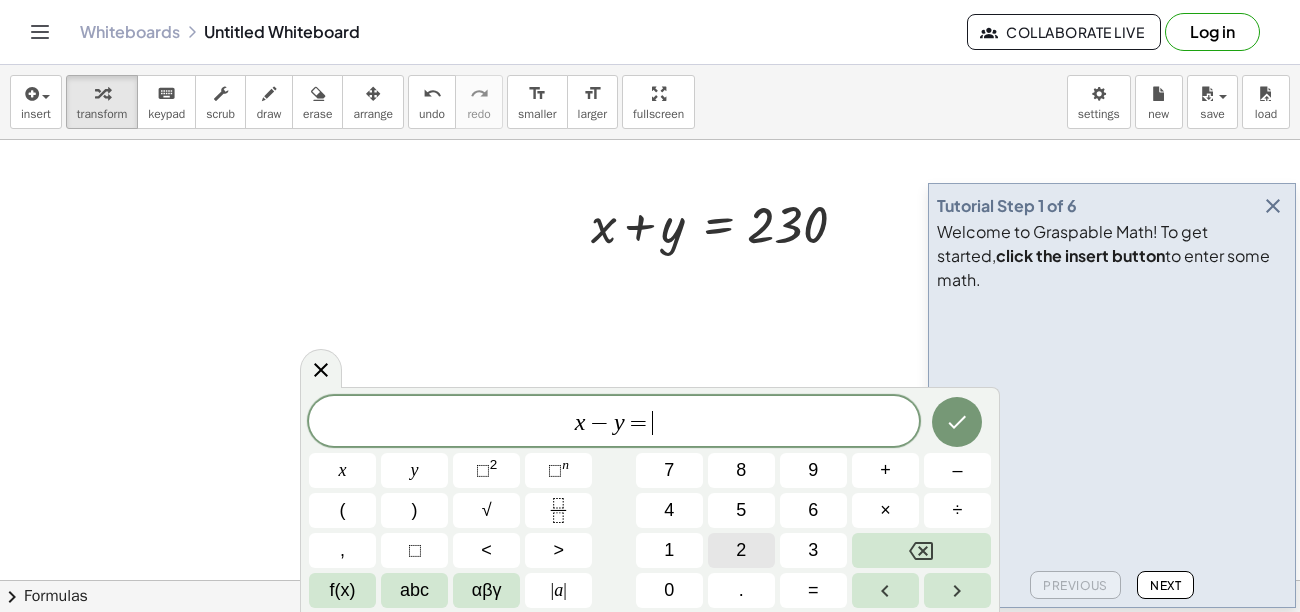 click on "2" at bounding box center [741, 550] 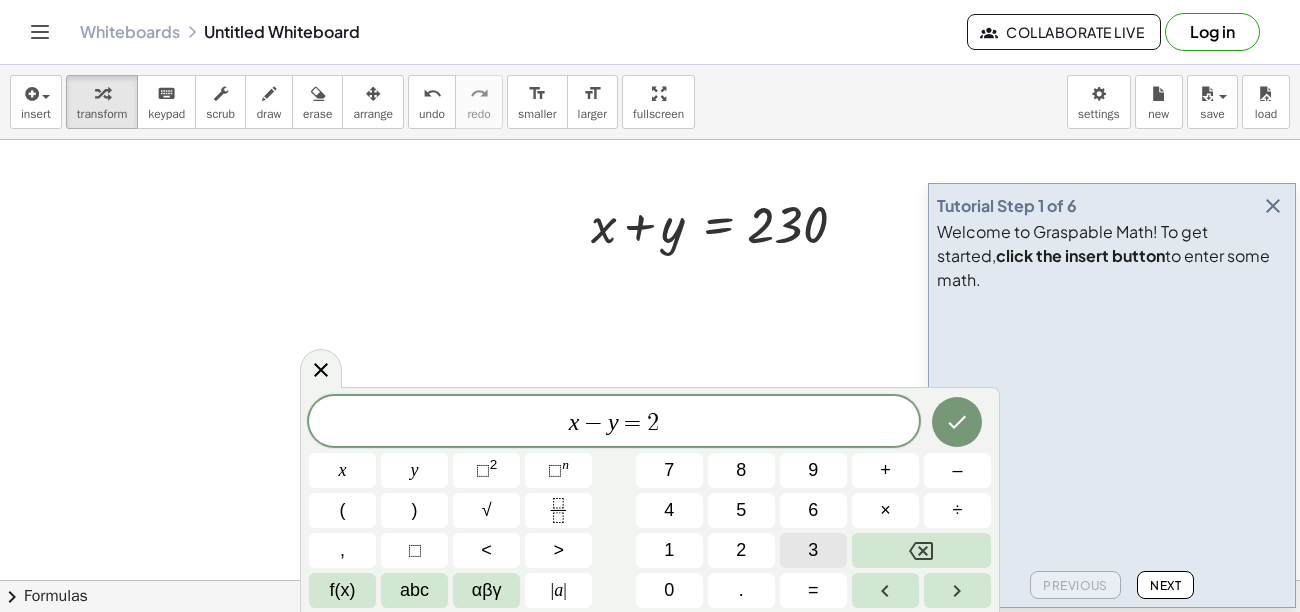 click on "3" at bounding box center [813, 550] 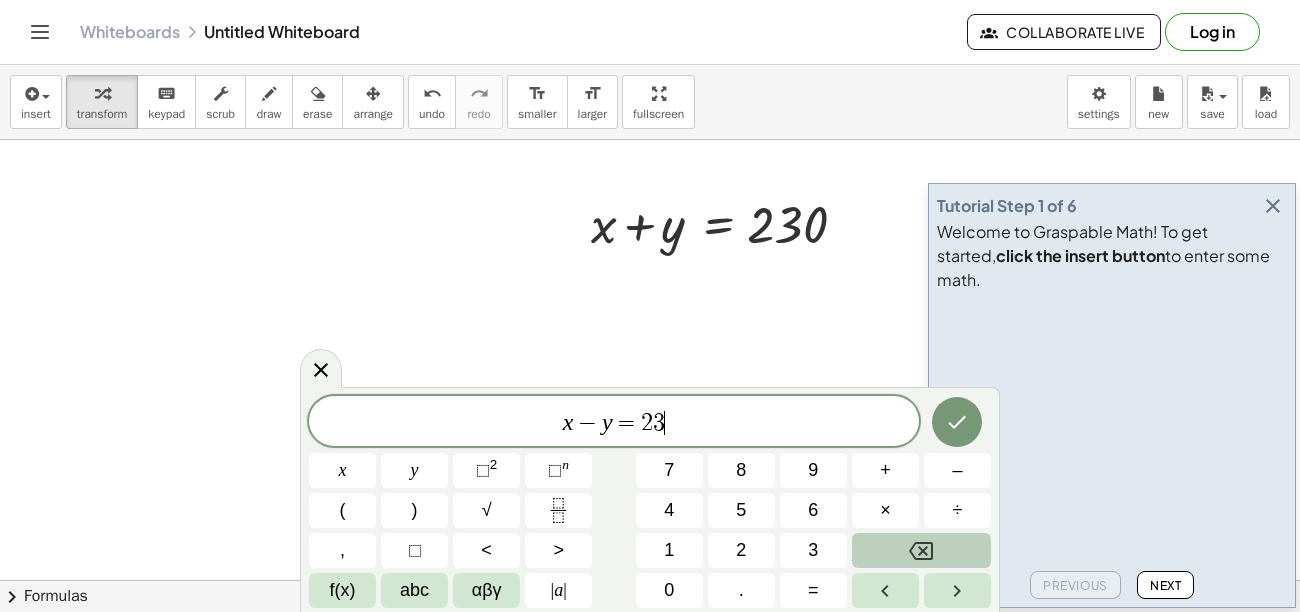 click 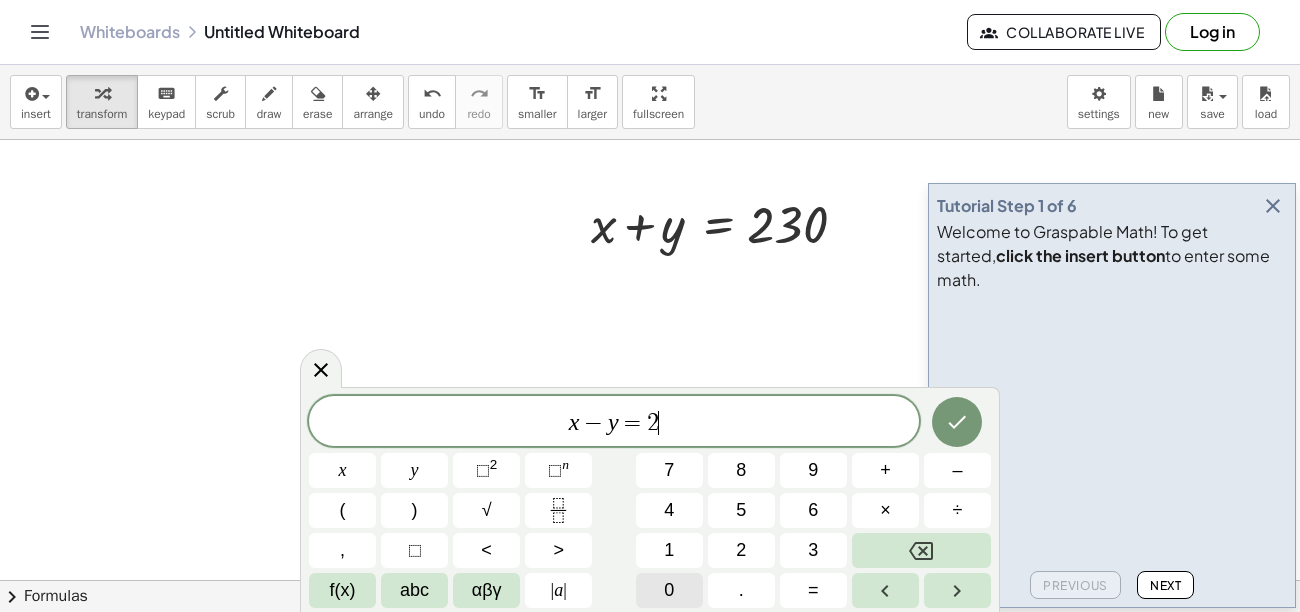 click on "0" at bounding box center [669, 590] 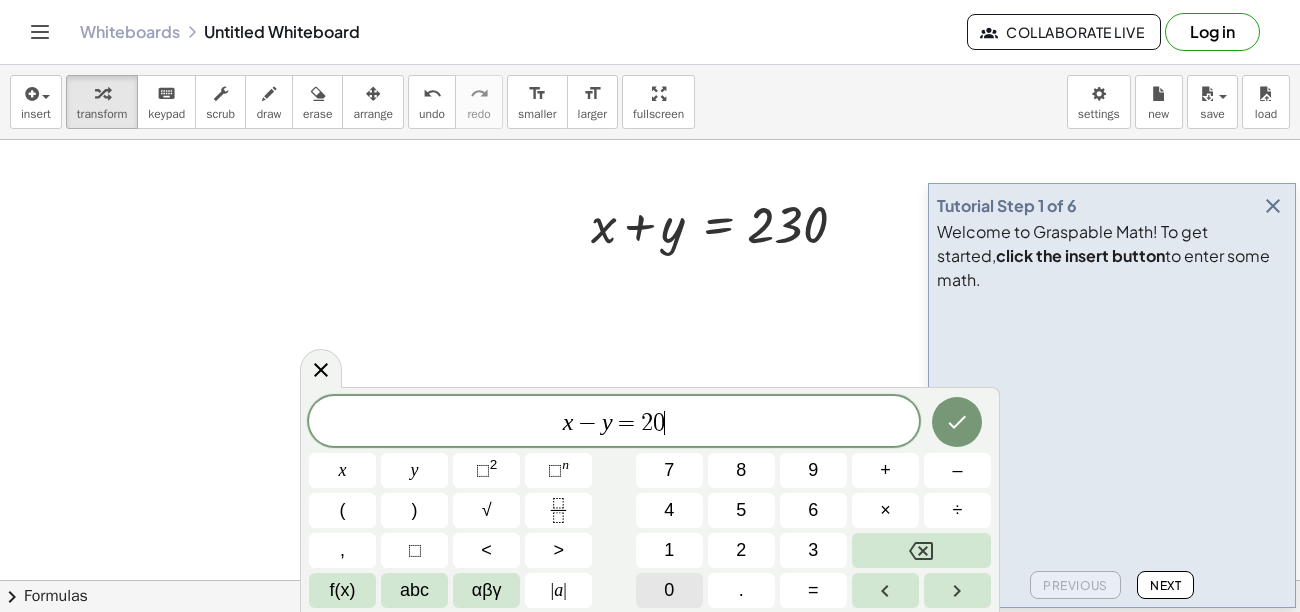 click on "0" at bounding box center [669, 590] 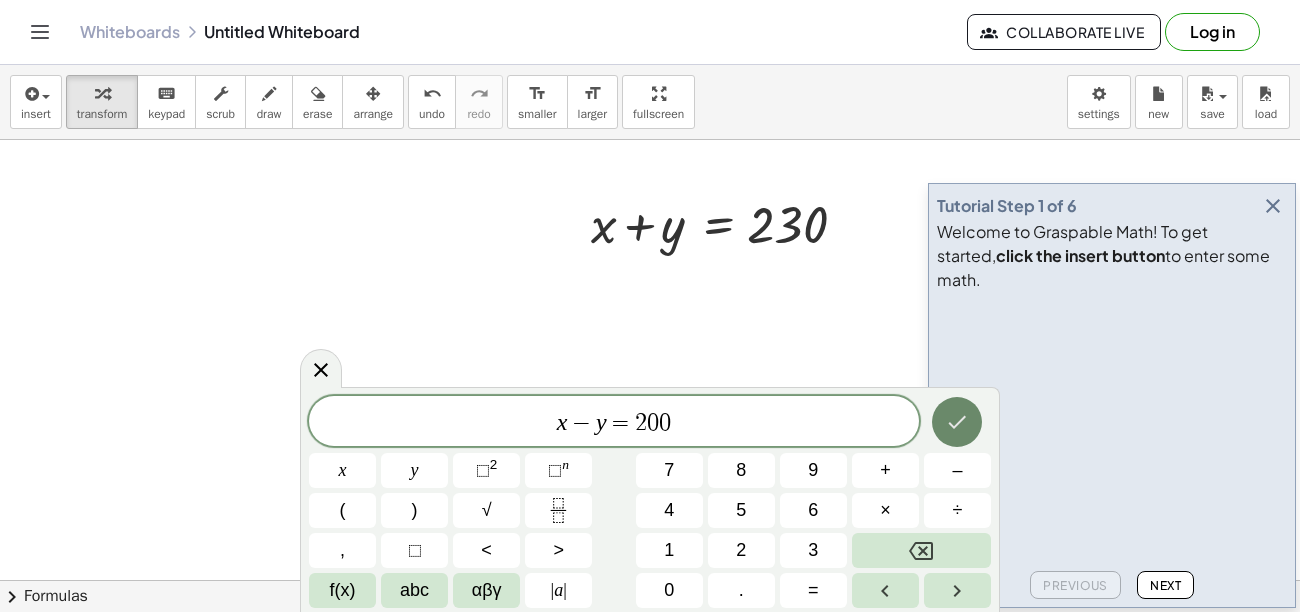 click 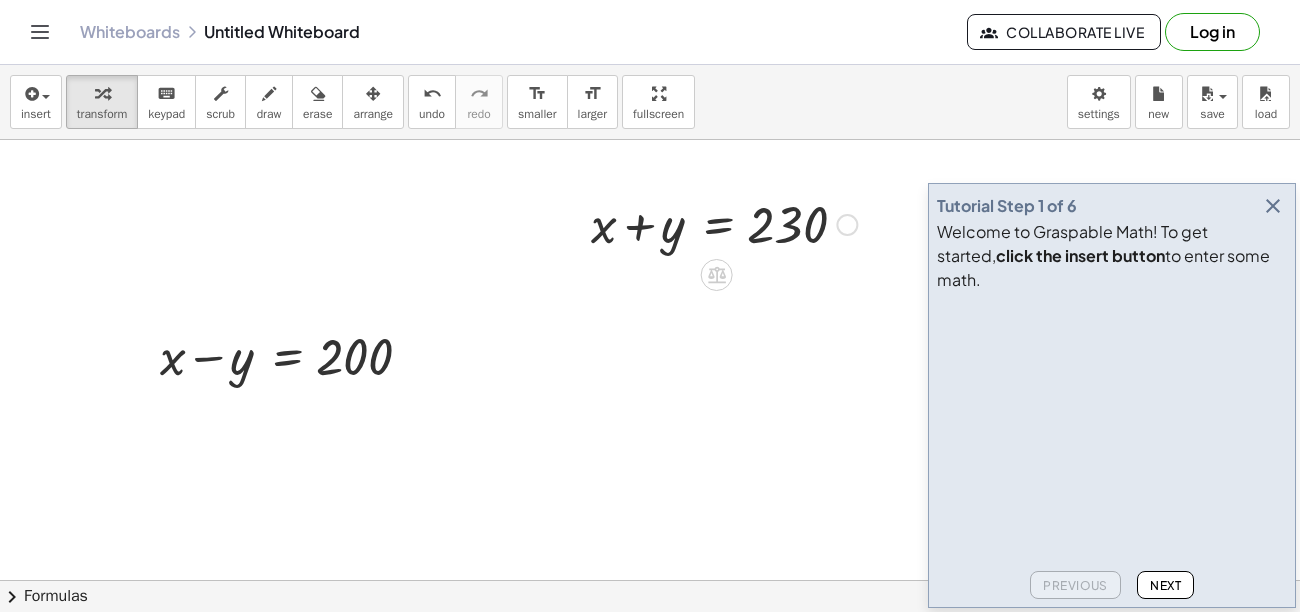 click at bounding box center (576, 223) 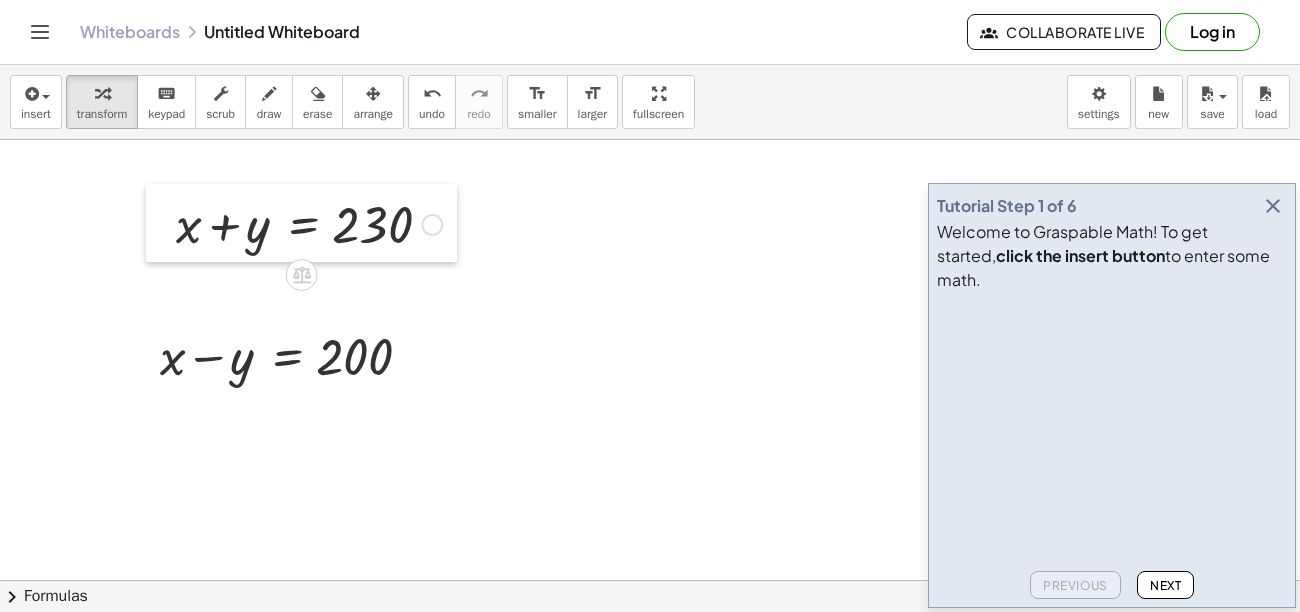 drag, startPoint x: 569, startPoint y: 240, endPoint x: 154, endPoint y: 240, distance: 415 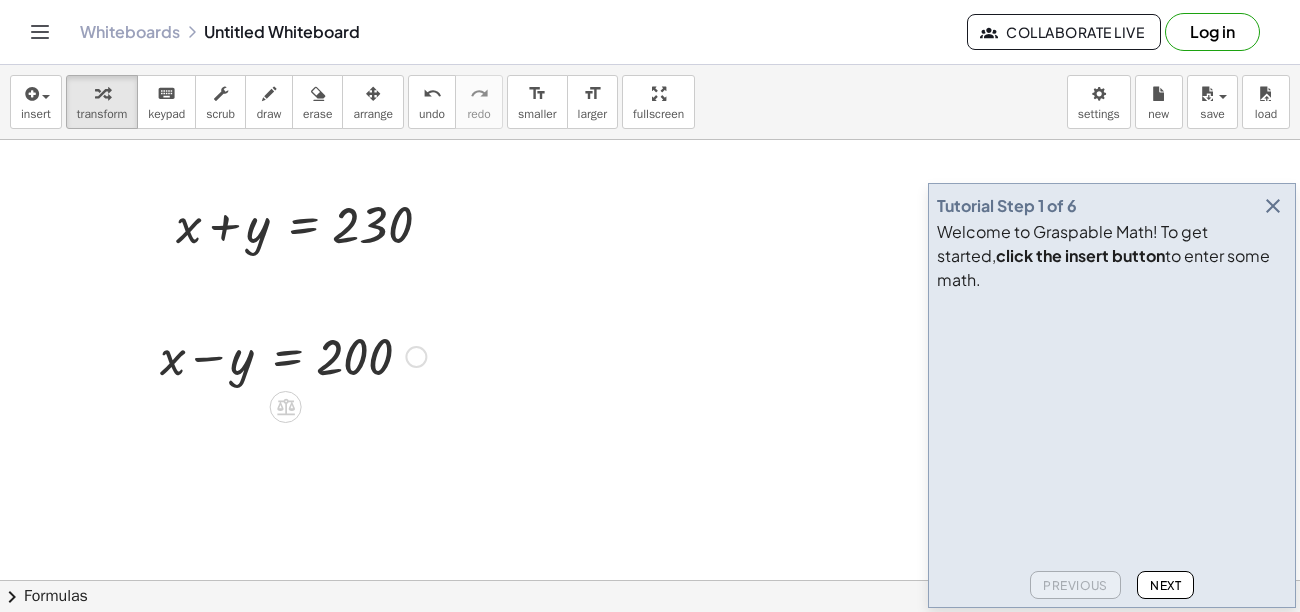 click at bounding box center [293, 355] 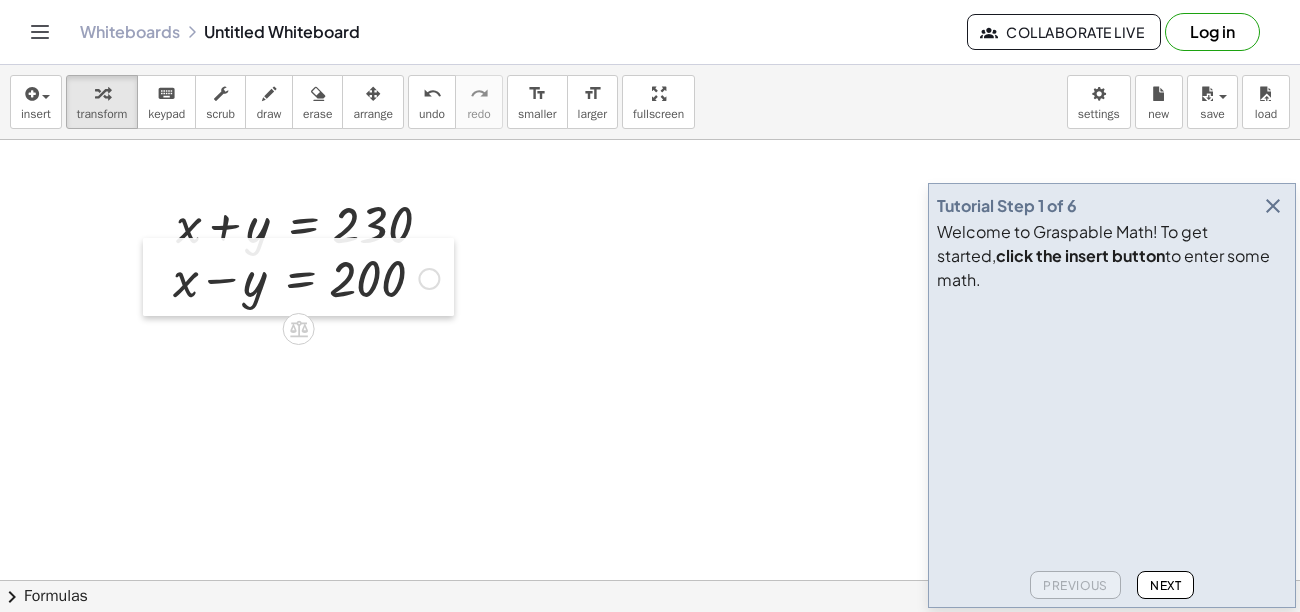 drag, startPoint x: 154, startPoint y: 355, endPoint x: 167, endPoint y: 277, distance: 79.07591 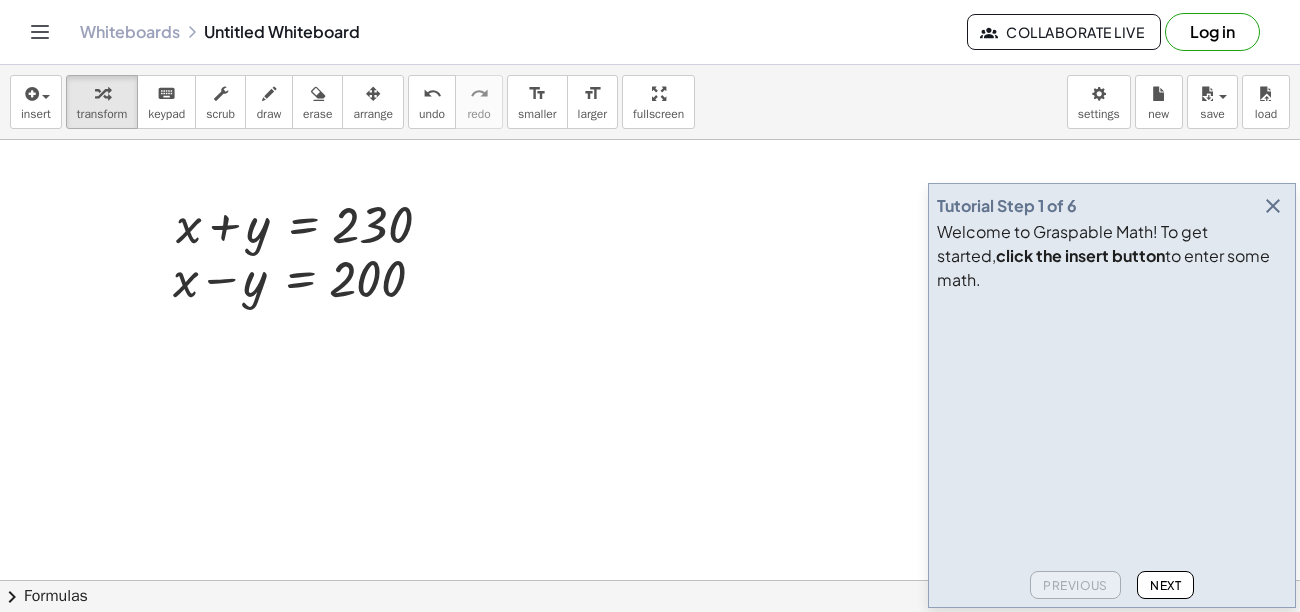 click at bounding box center [650, 645] 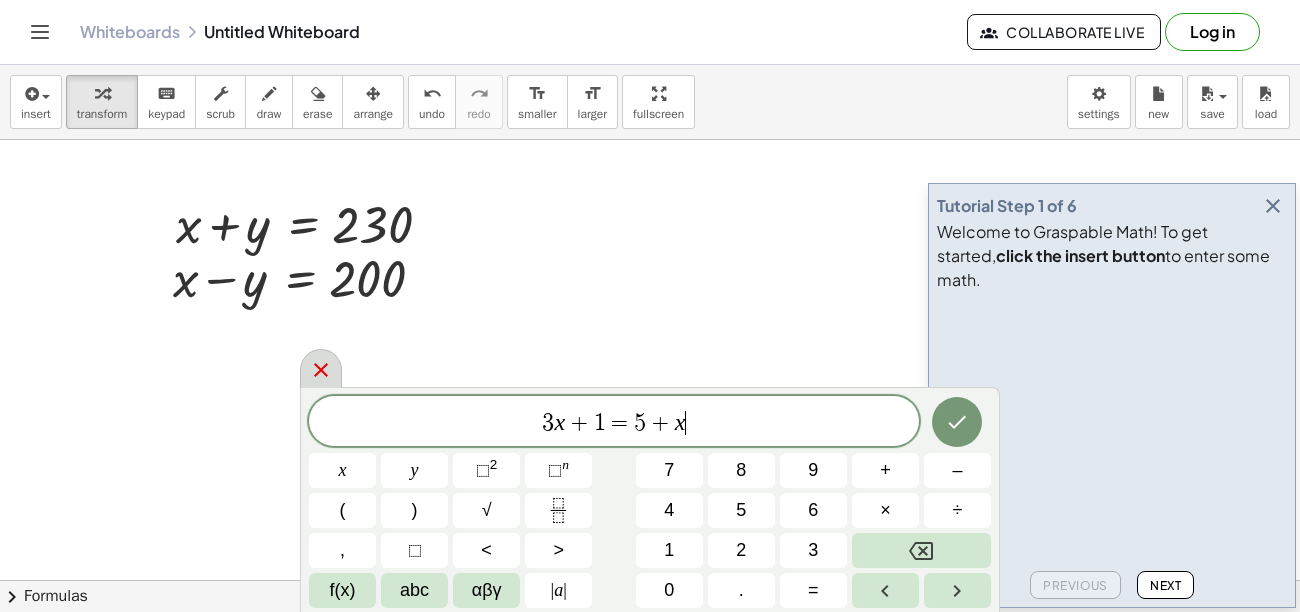 click 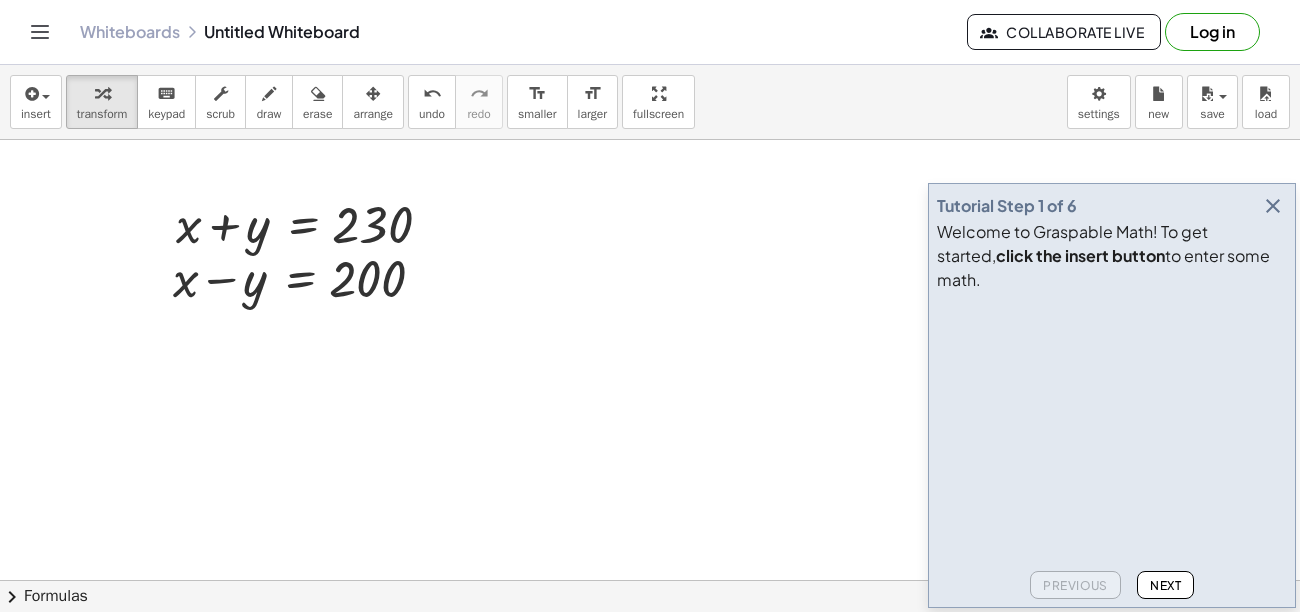 click at bounding box center (650, 645) 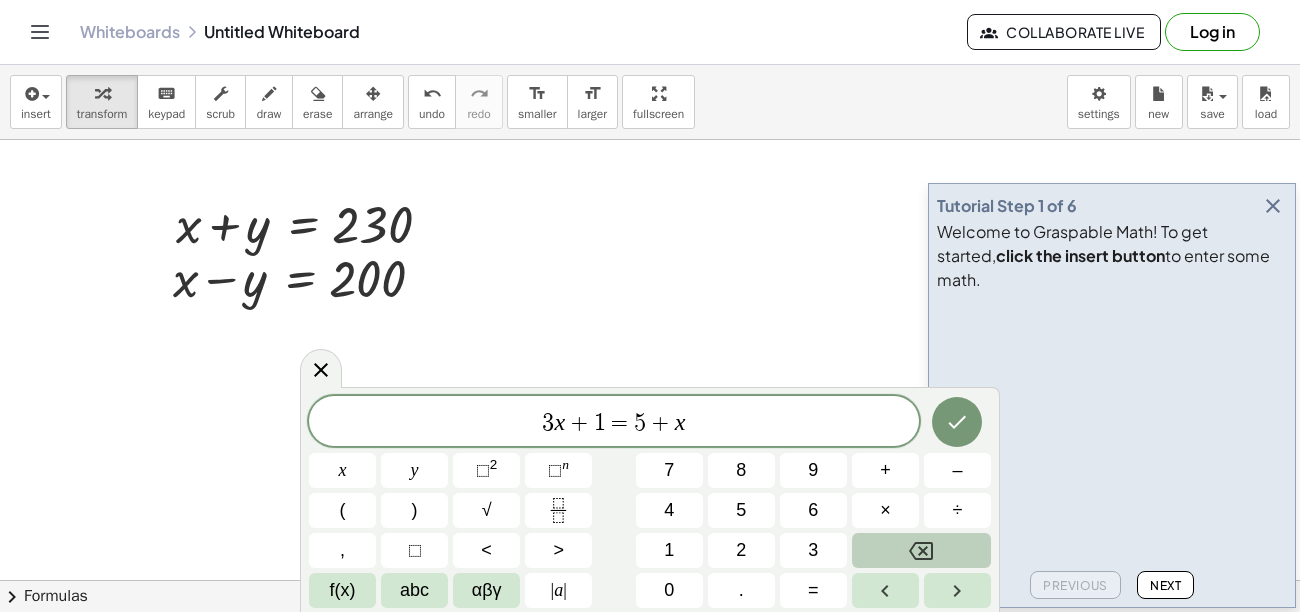 click 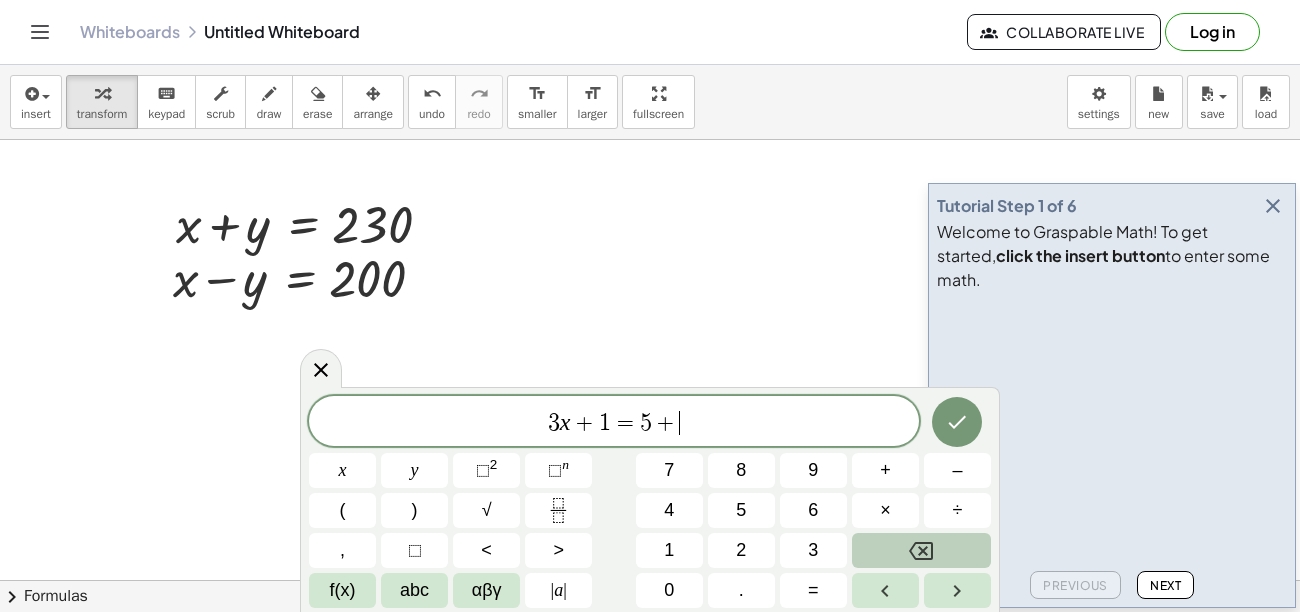 click 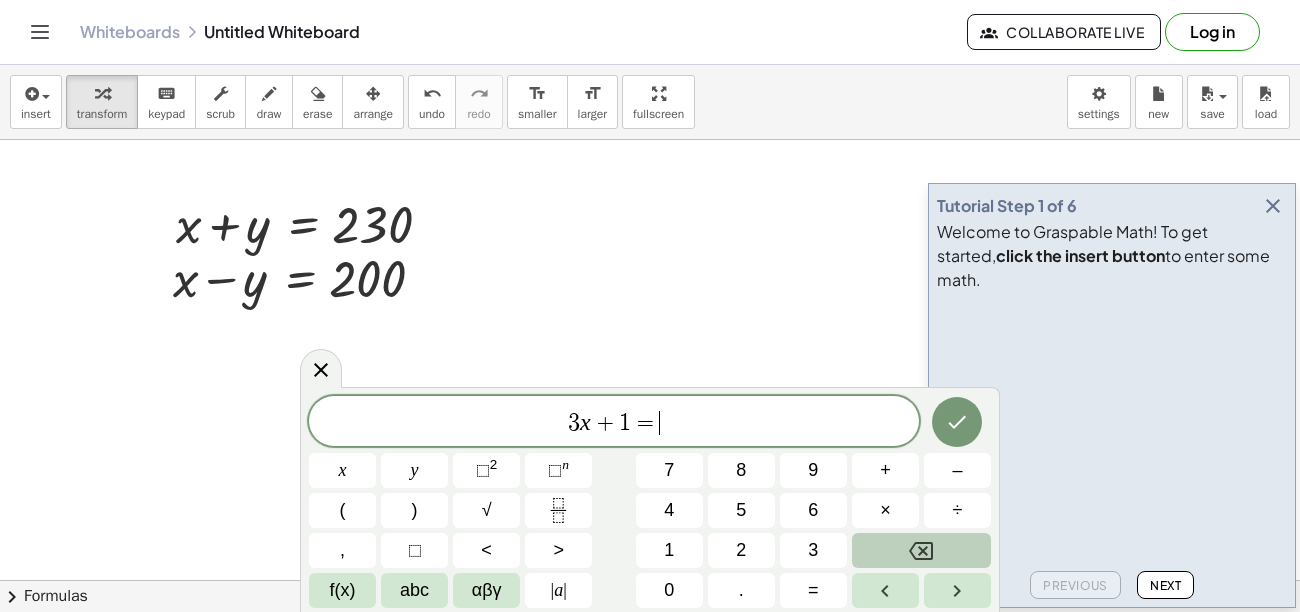 click 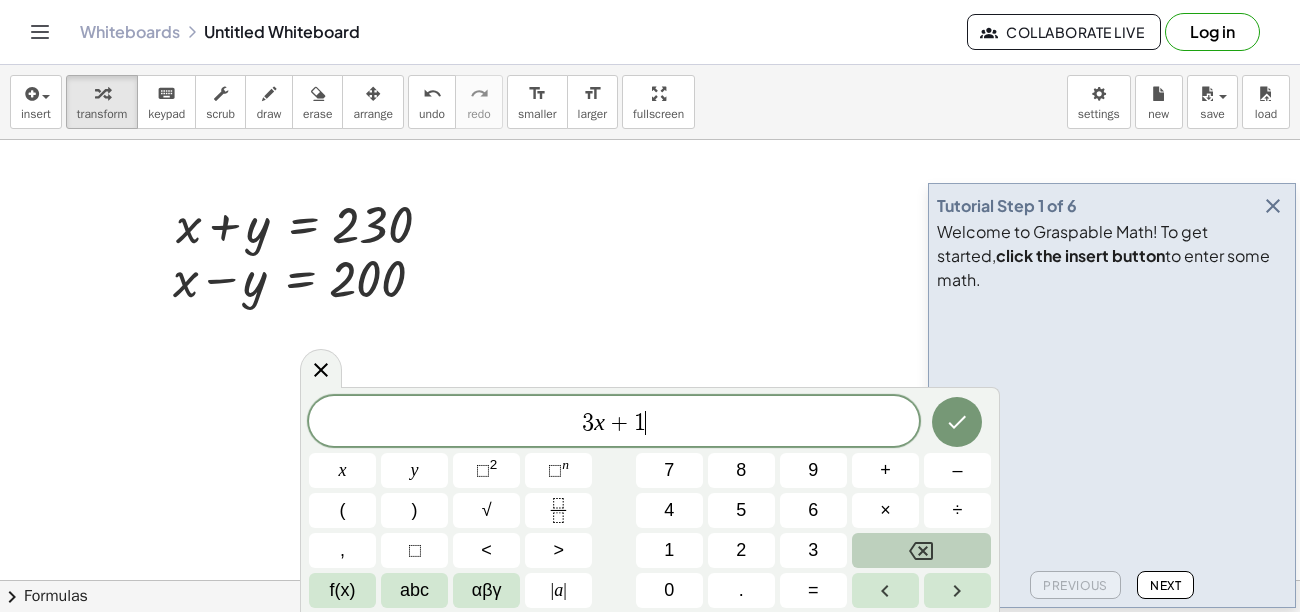 click 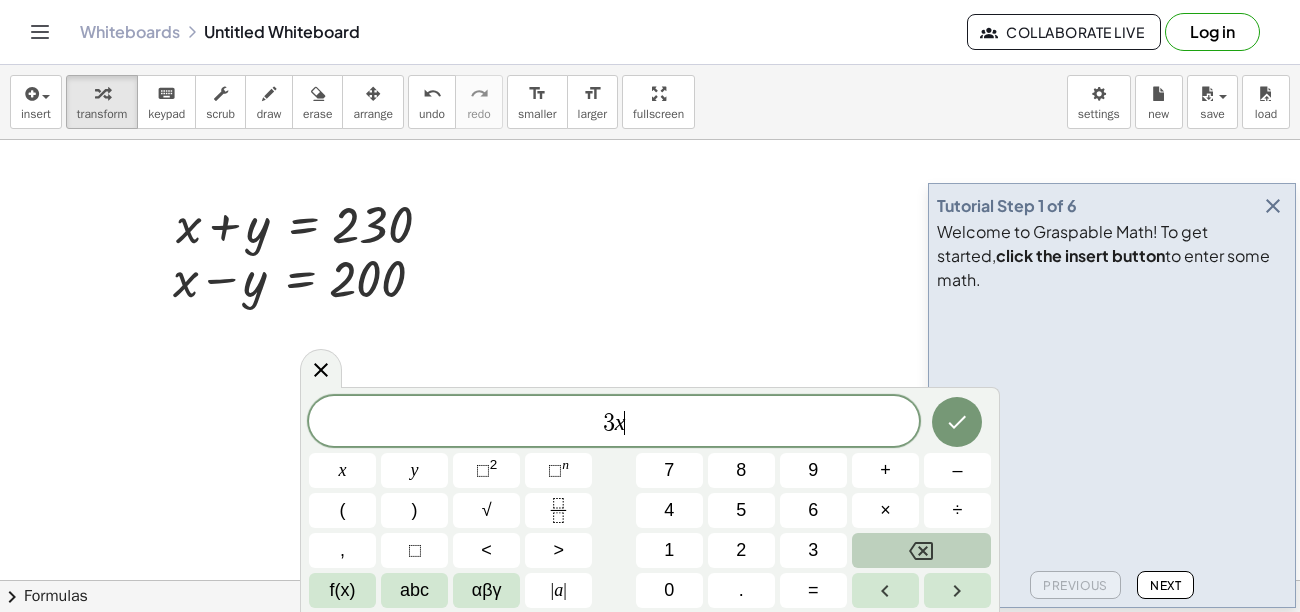 click 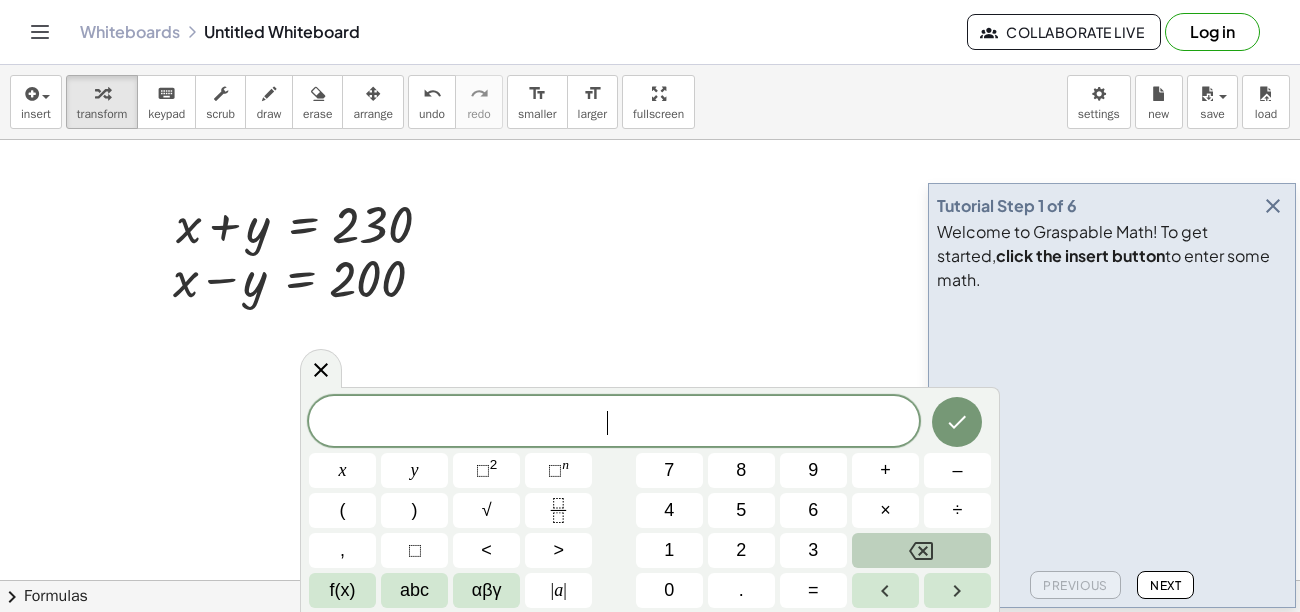 click 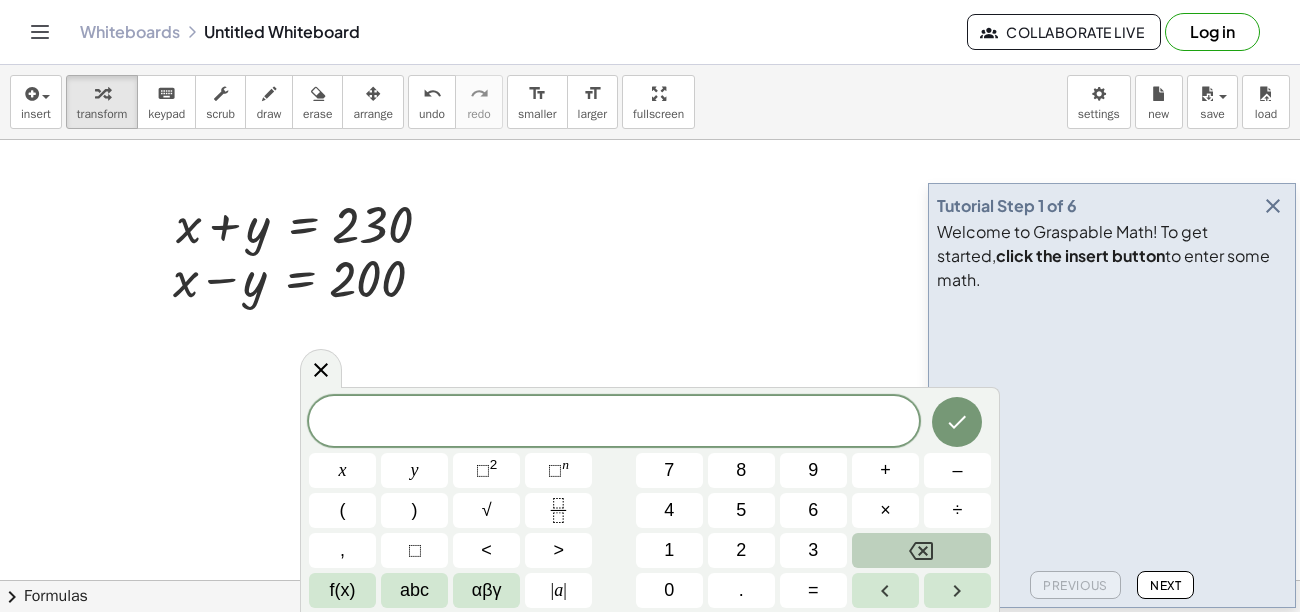 click 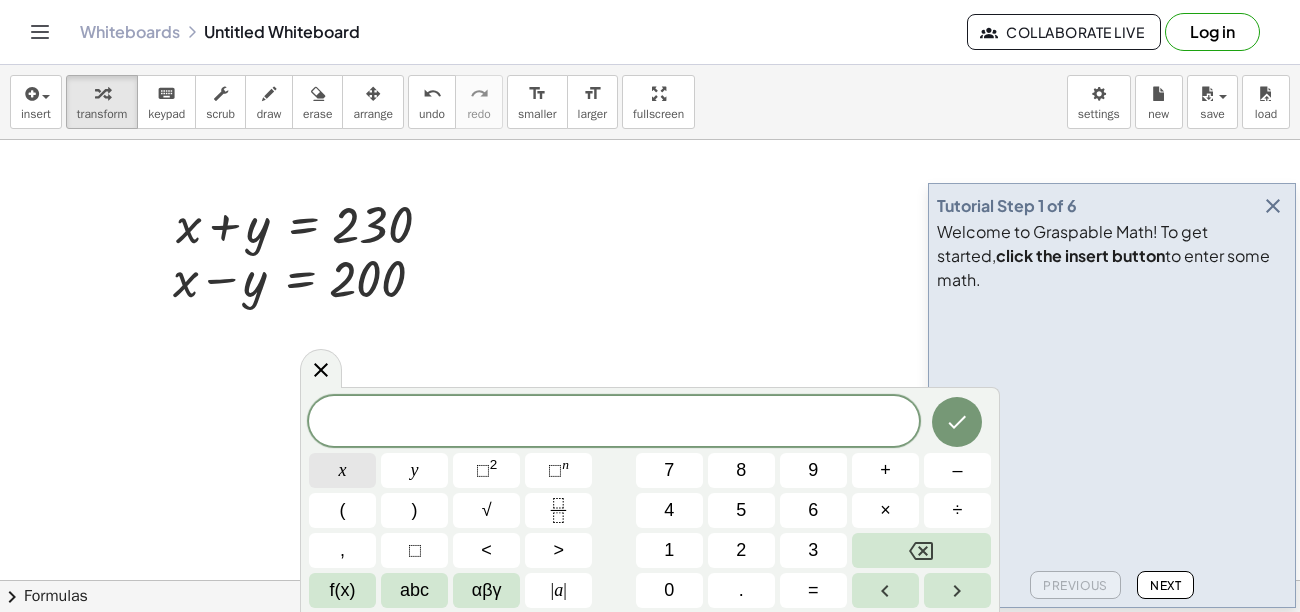 click on "x" at bounding box center [343, 470] 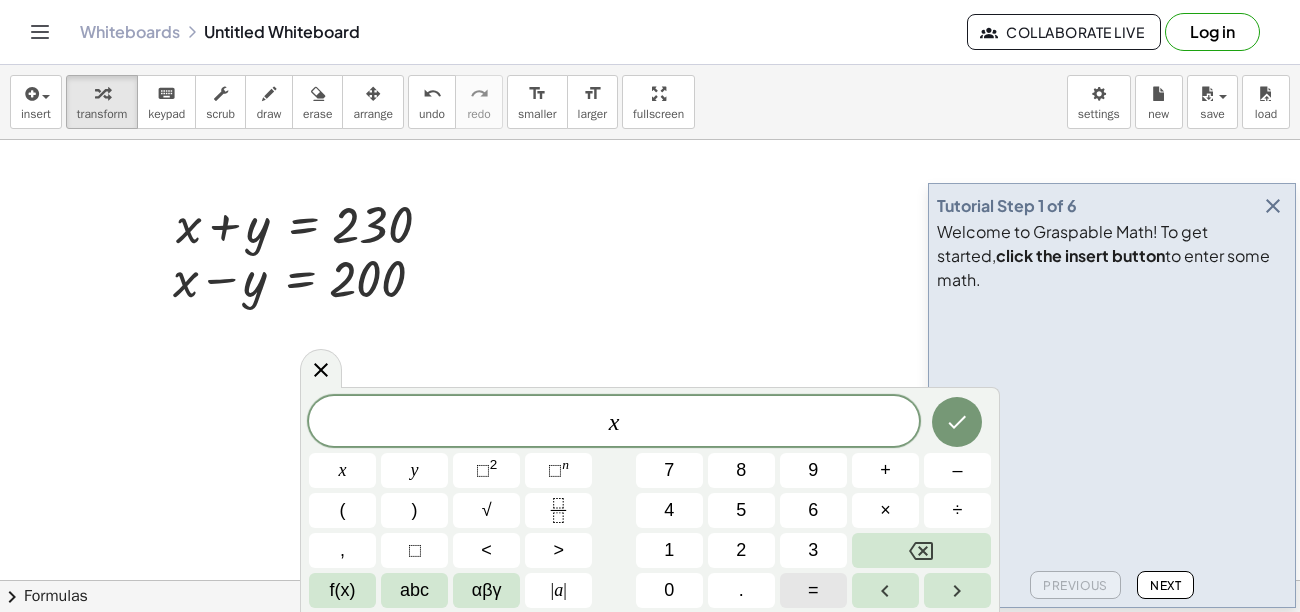 click on "=" at bounding box center (813, 590) 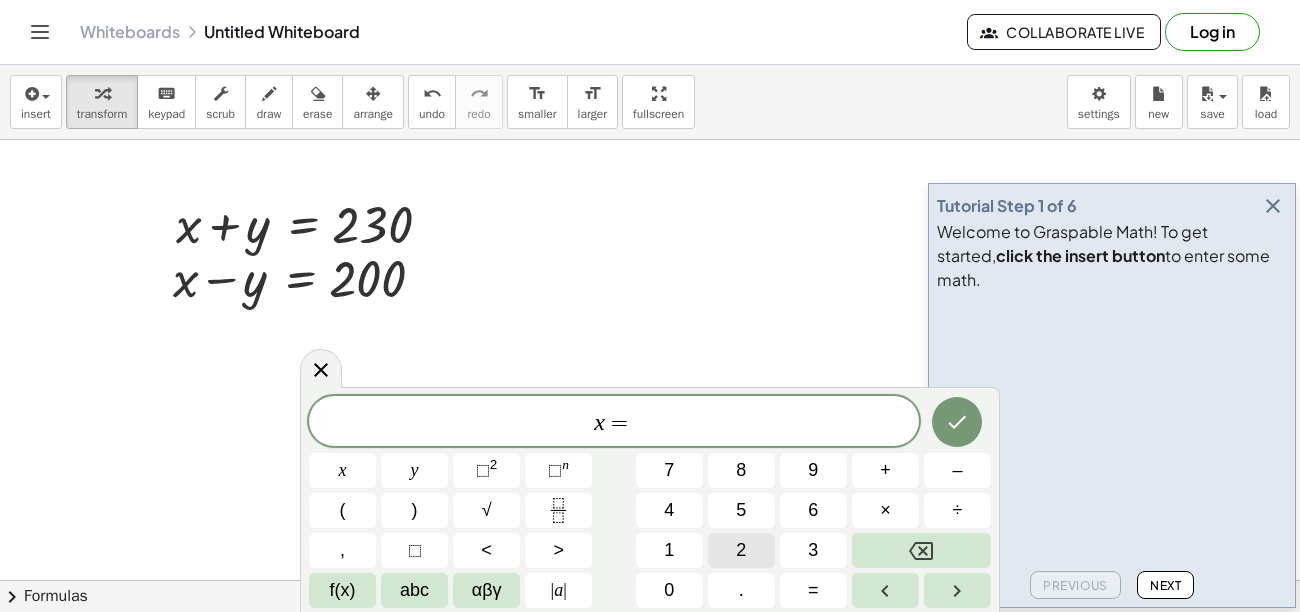 click on "2" at bounding box center [741, 550] 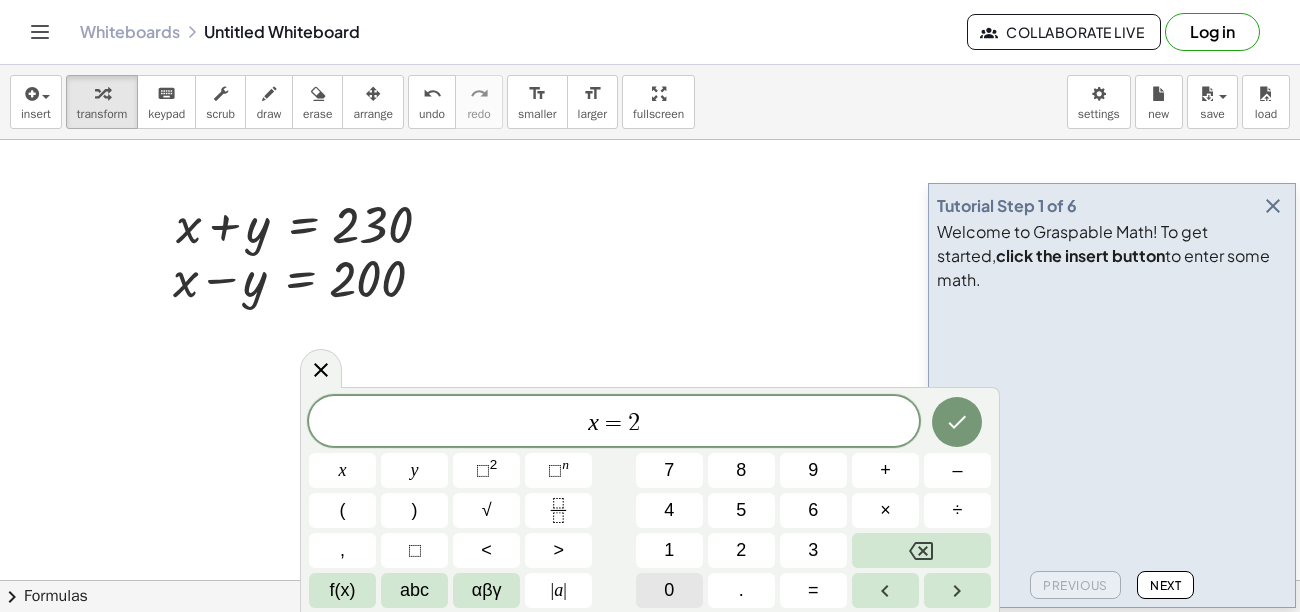 click on "0" at bounding box center (669, 590) 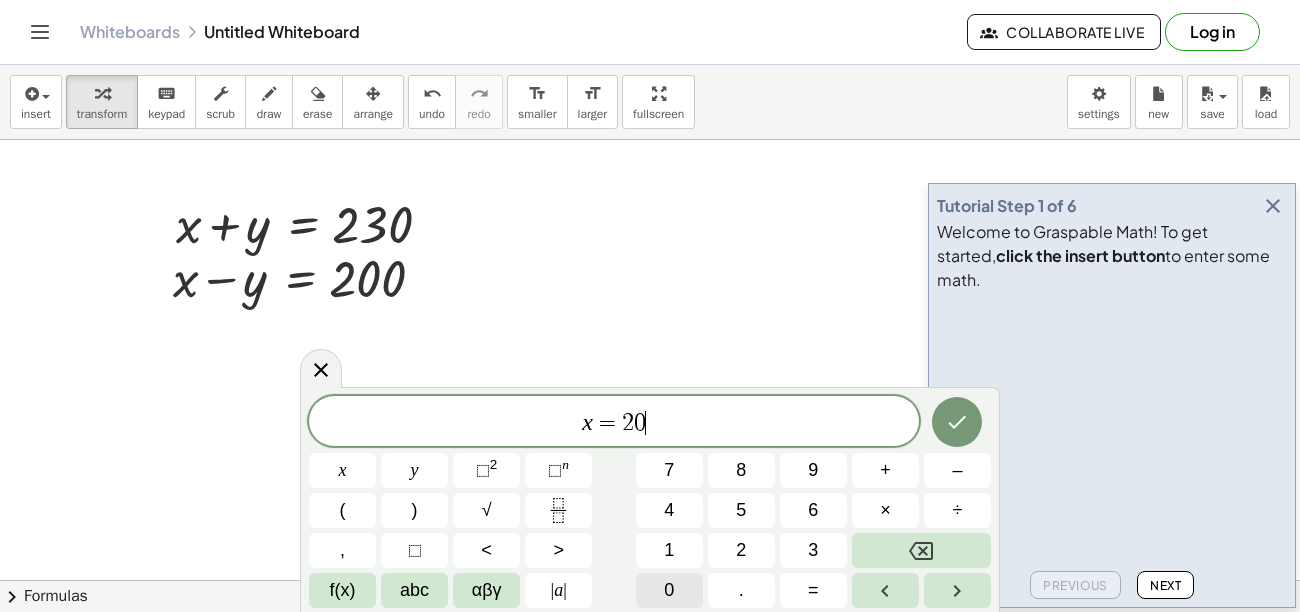 click on "0" at bounding box center (669, 590) 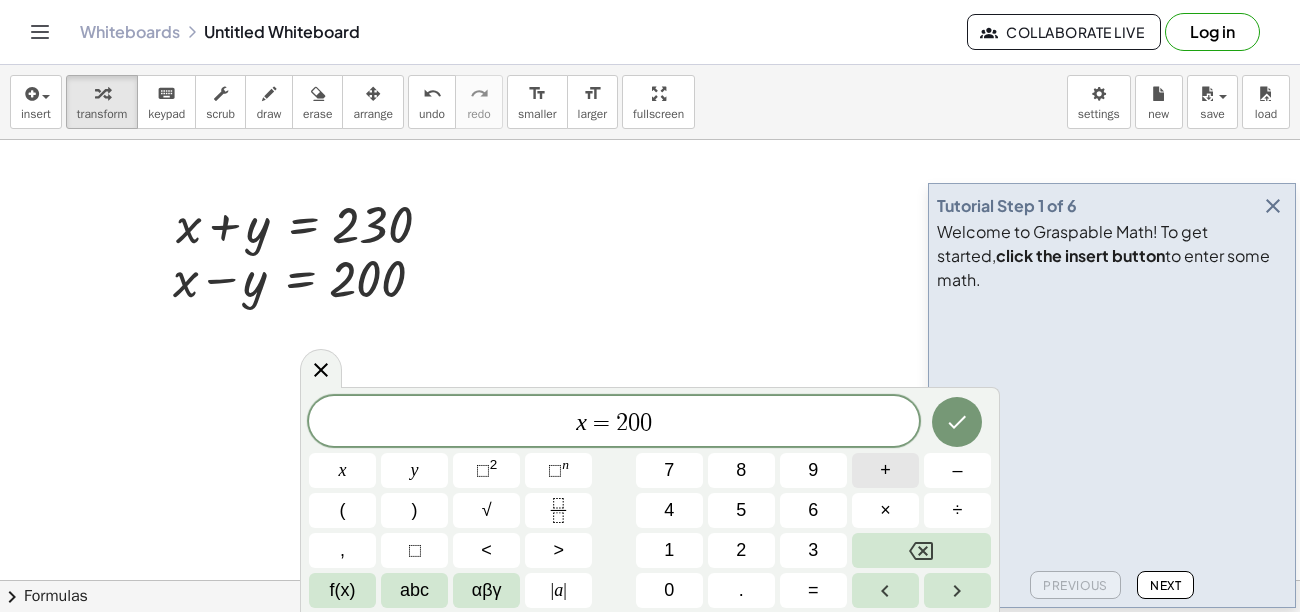 click on "+" at bounding box center (885, 470) 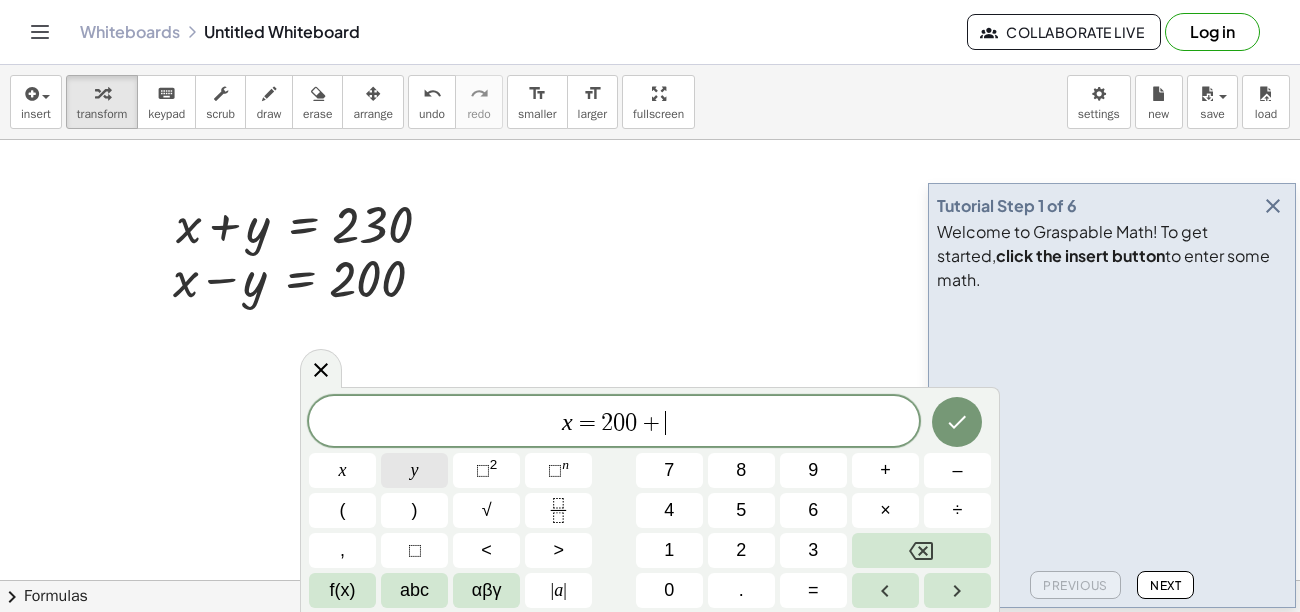 click on "y" at bounding box center (414, 470) 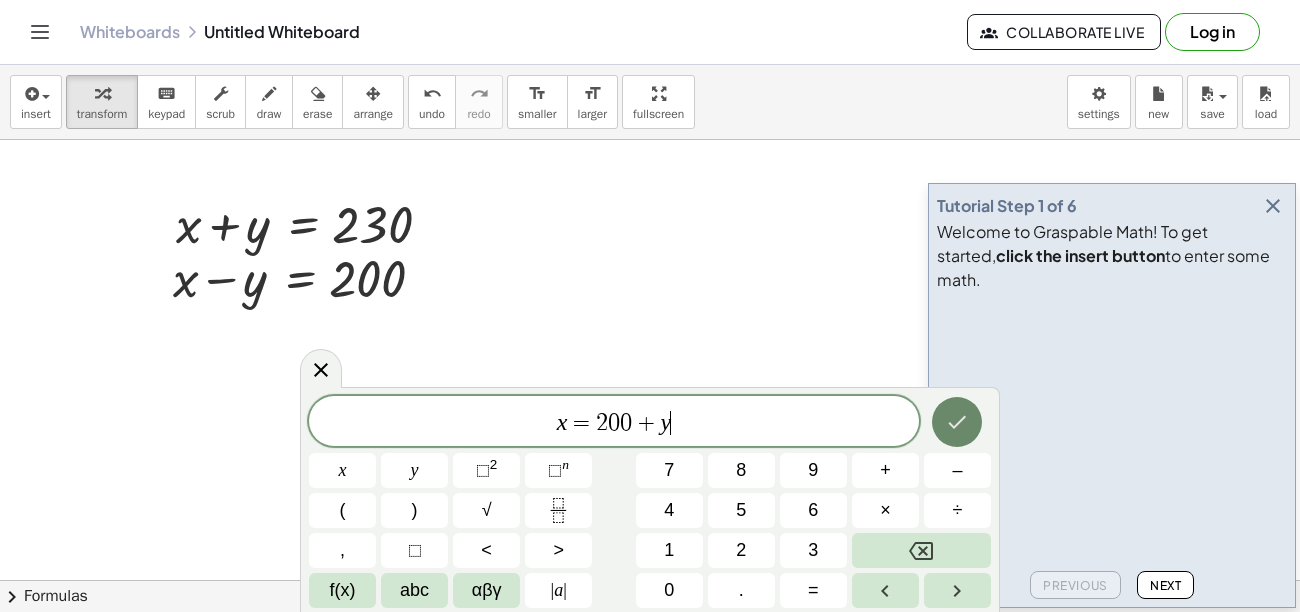 click 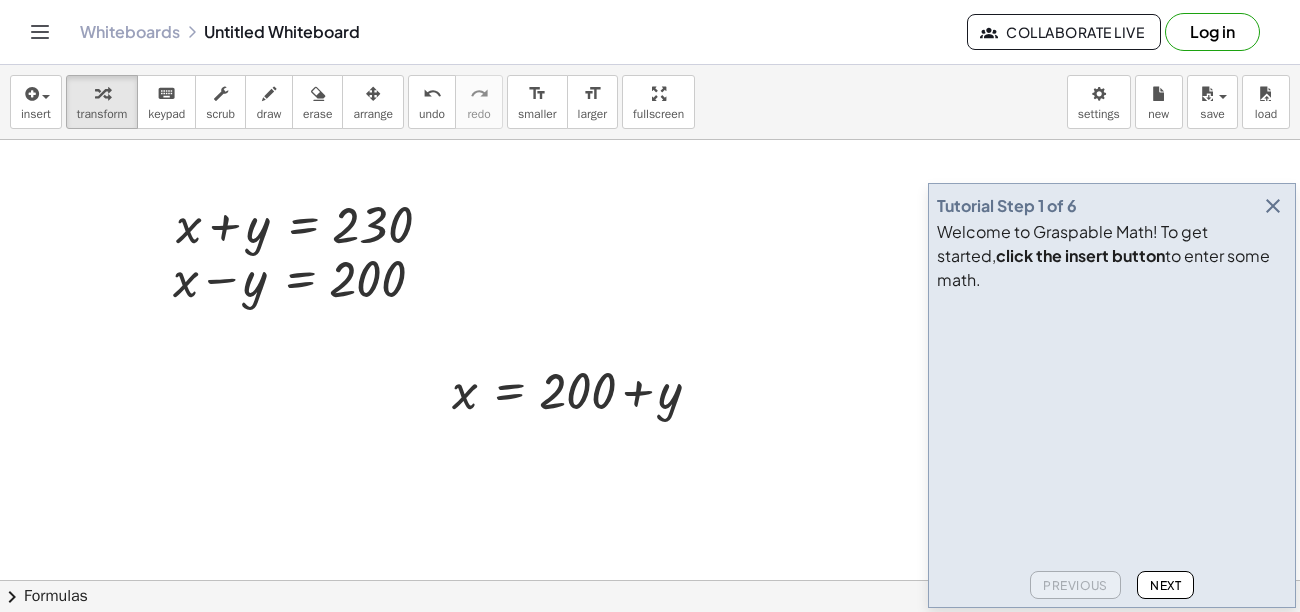 drag, startPoint x: 436, startPoint y: 505, endPoint x: 408, endPoint y: 488, distance: 32.75668 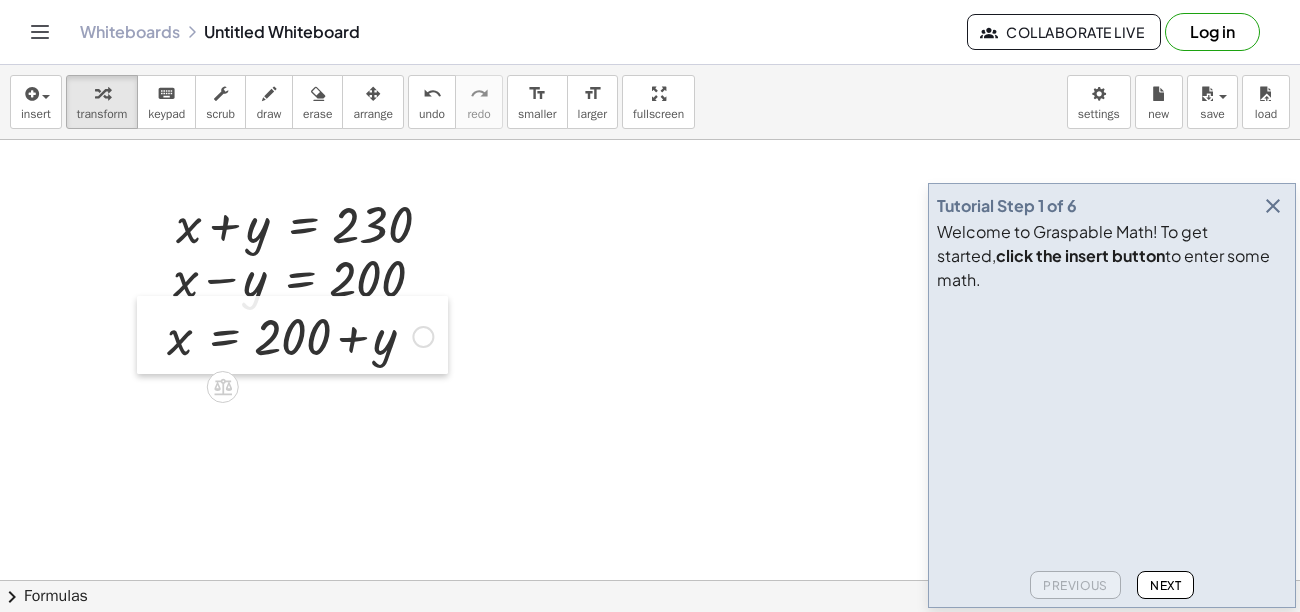 drag, startPoint x: 441, startPoint y: 401, endPoint x: 156, endPoint y: 347, distance: 290.07068 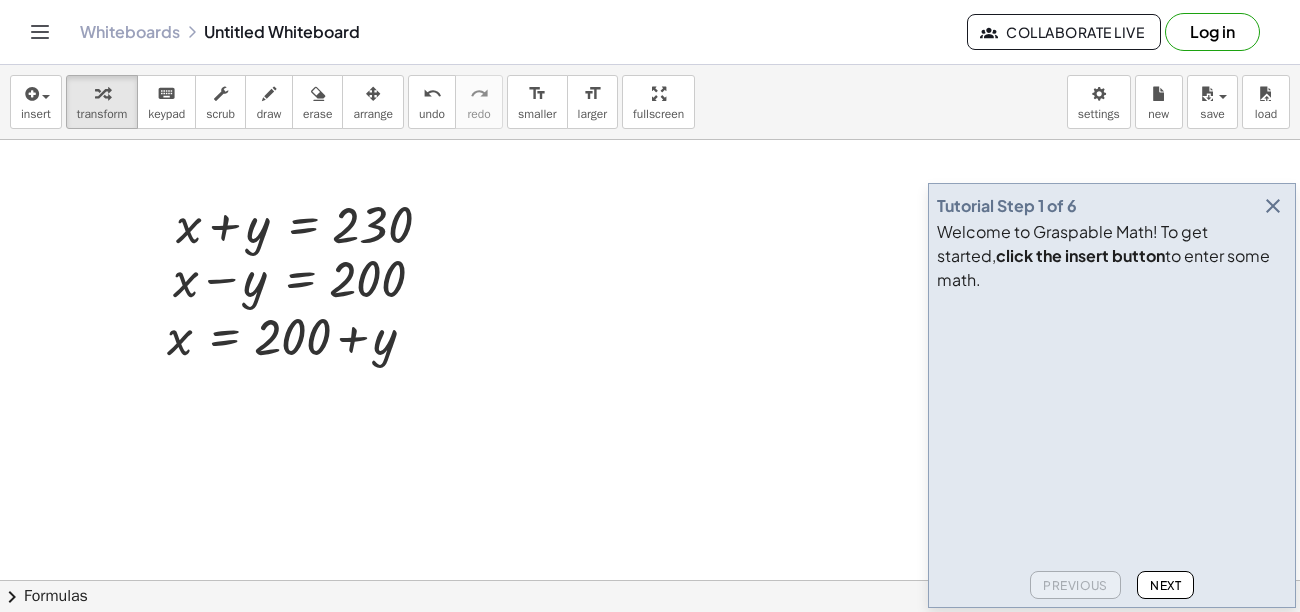 click at bounding box center [650, 645] 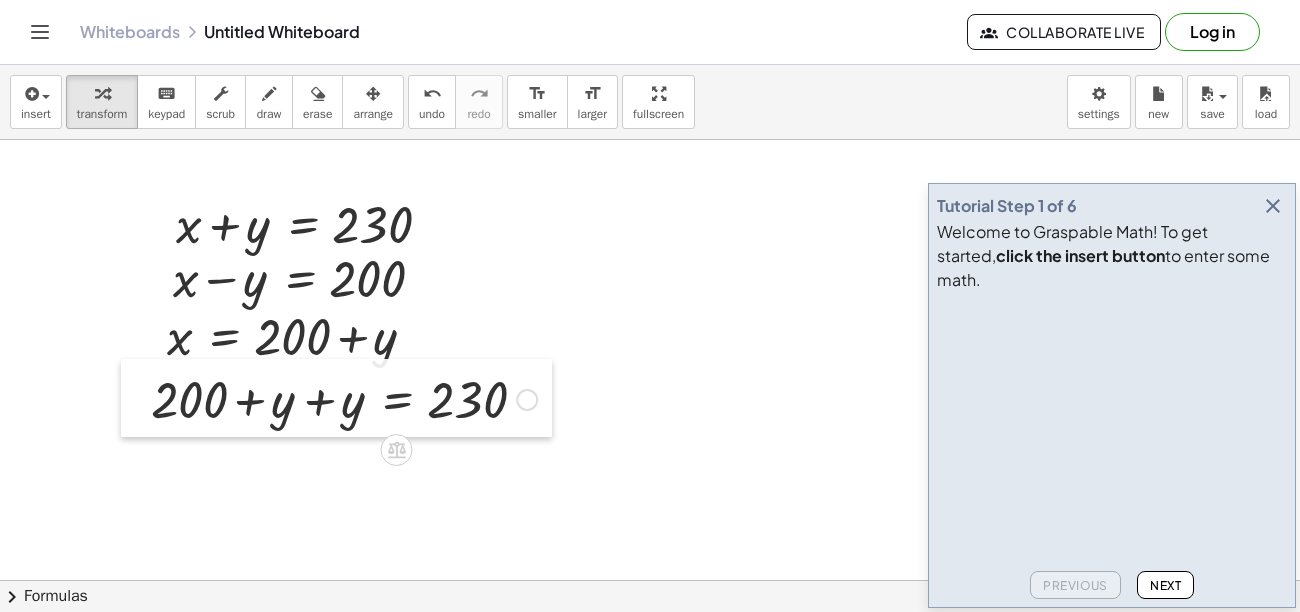 drag, startPoint x: 571, startPoint y: 393, endPoint x: 126, endPoint y: 406, distance: 445.18985 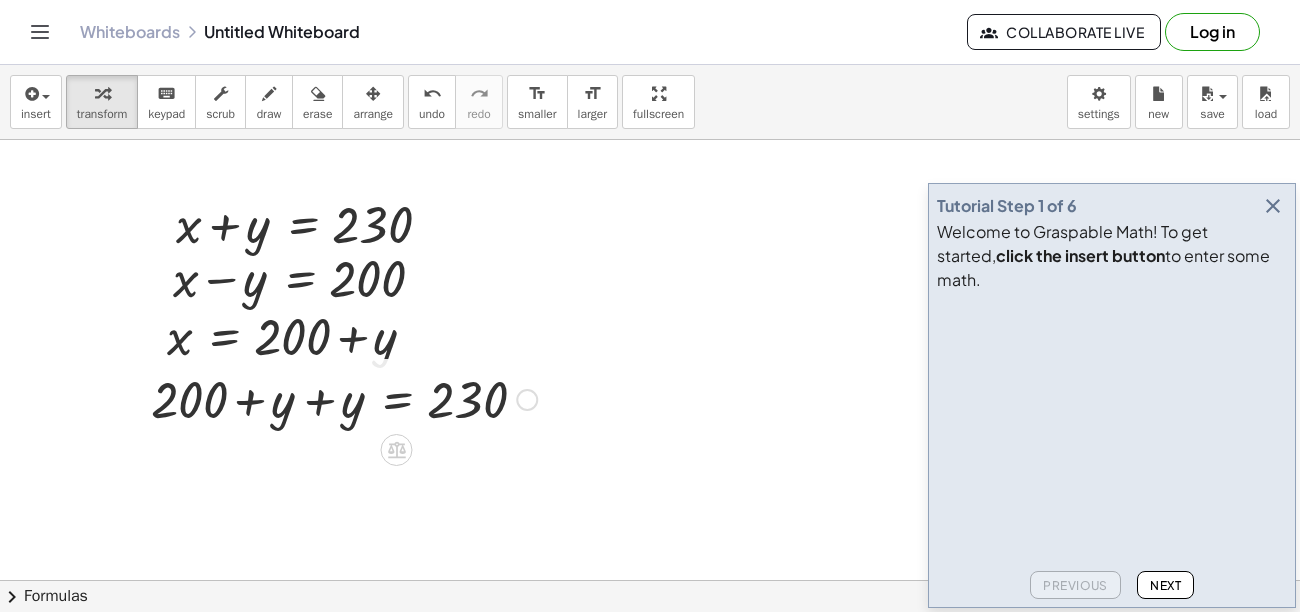 click at bounding box center (650, 645) 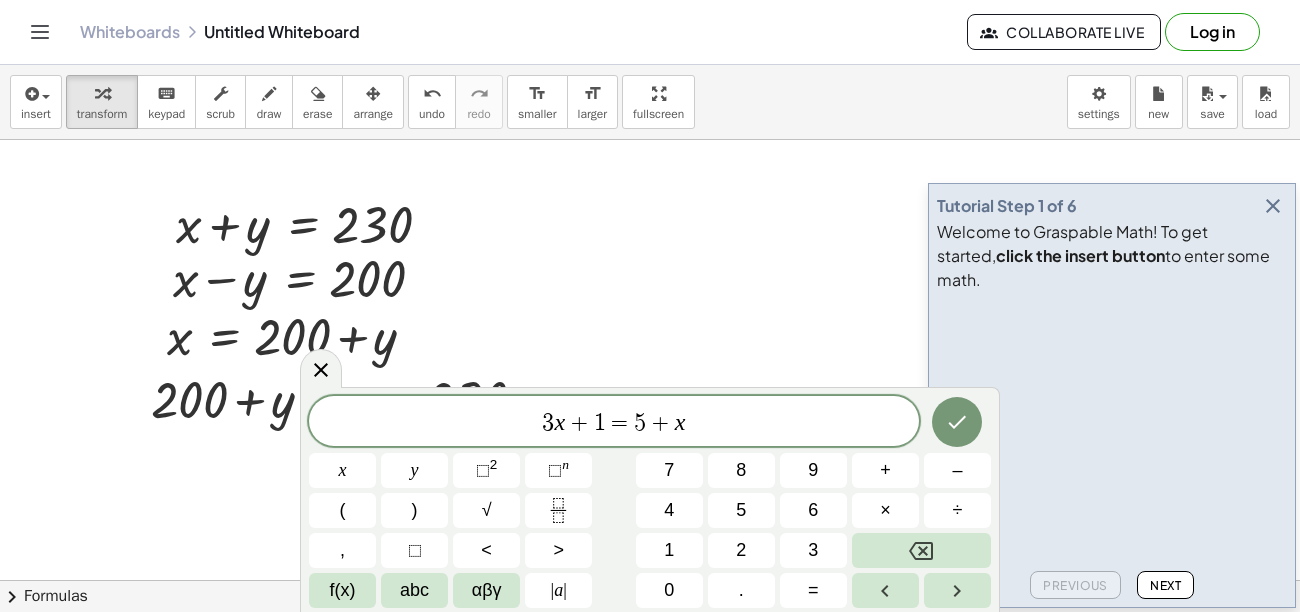click at bounding box center (650, 645) 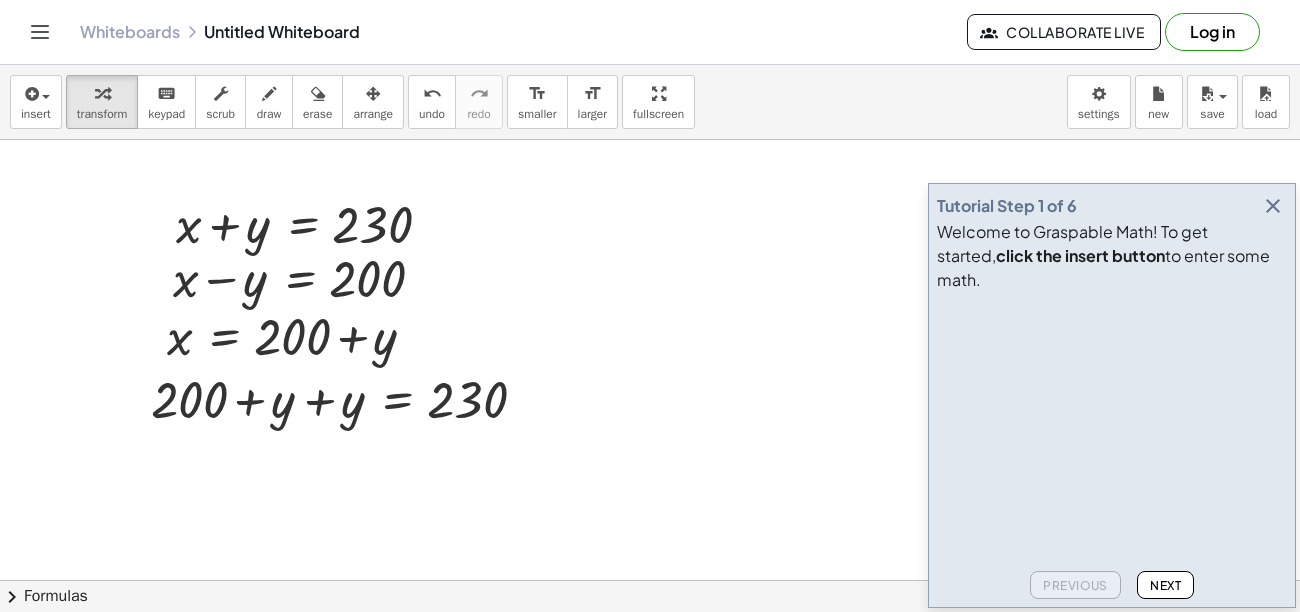 click at bounding box center [650, 645] 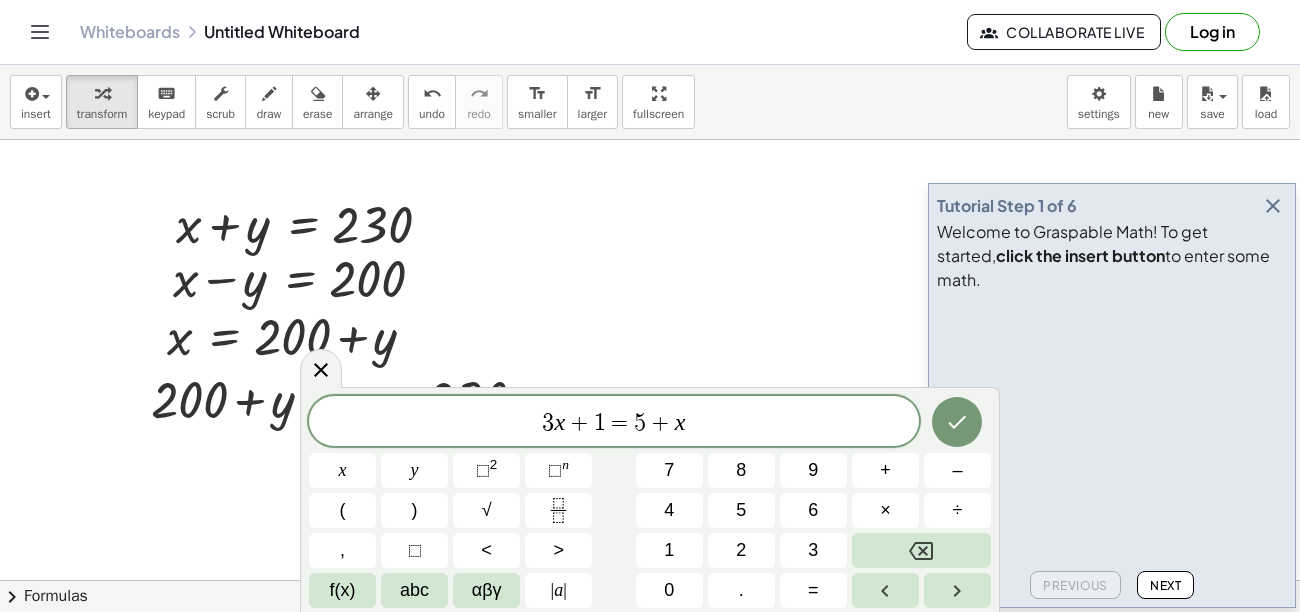 click at bounding box center [650, 645] 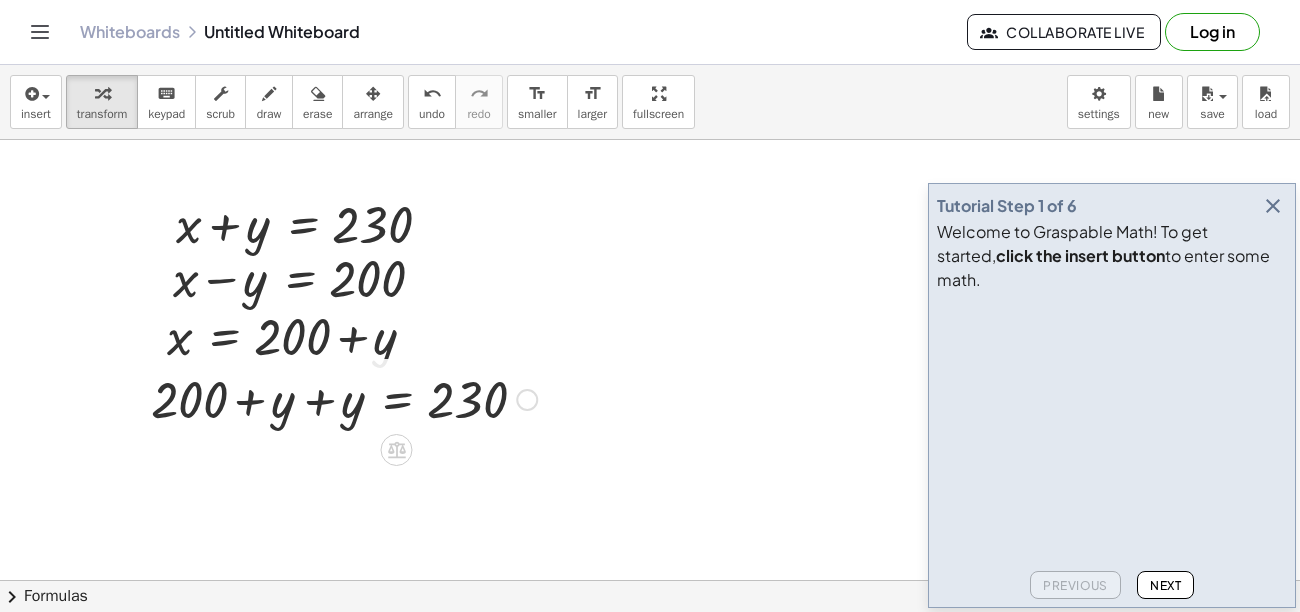 click at bounding box center [344, 398] 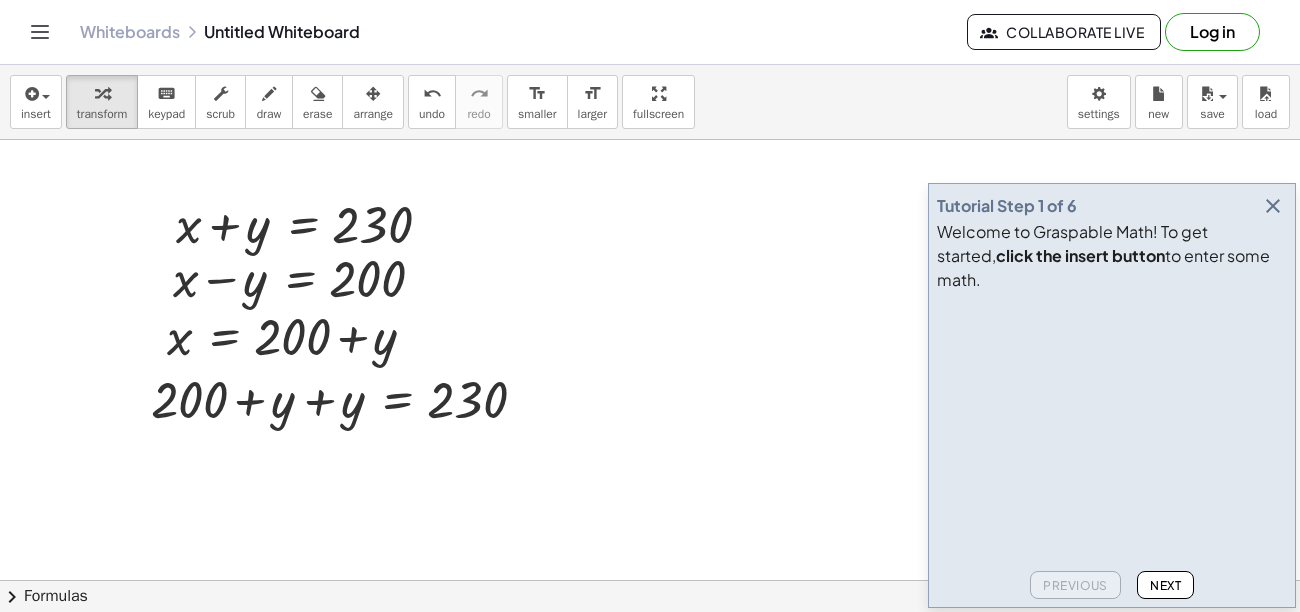 click at bounding box center (650, 645) 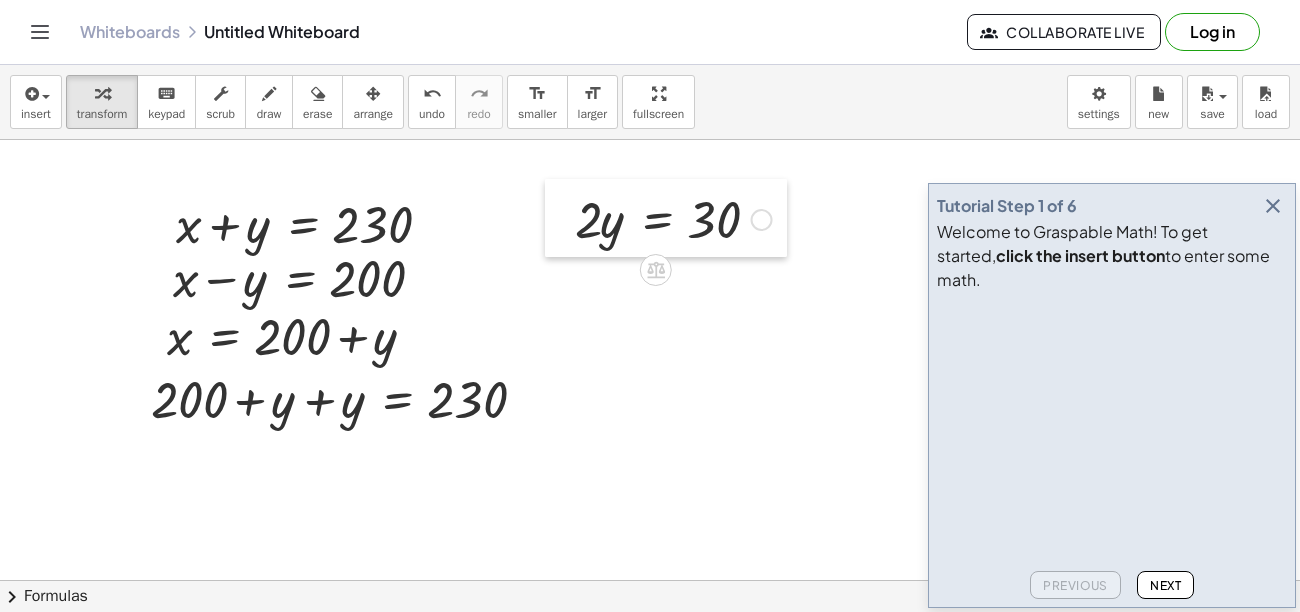 drag, startPoint x: 727, startPoint y: 440, endPoint x: 553, endPoint y: 217, distance: 282.85156 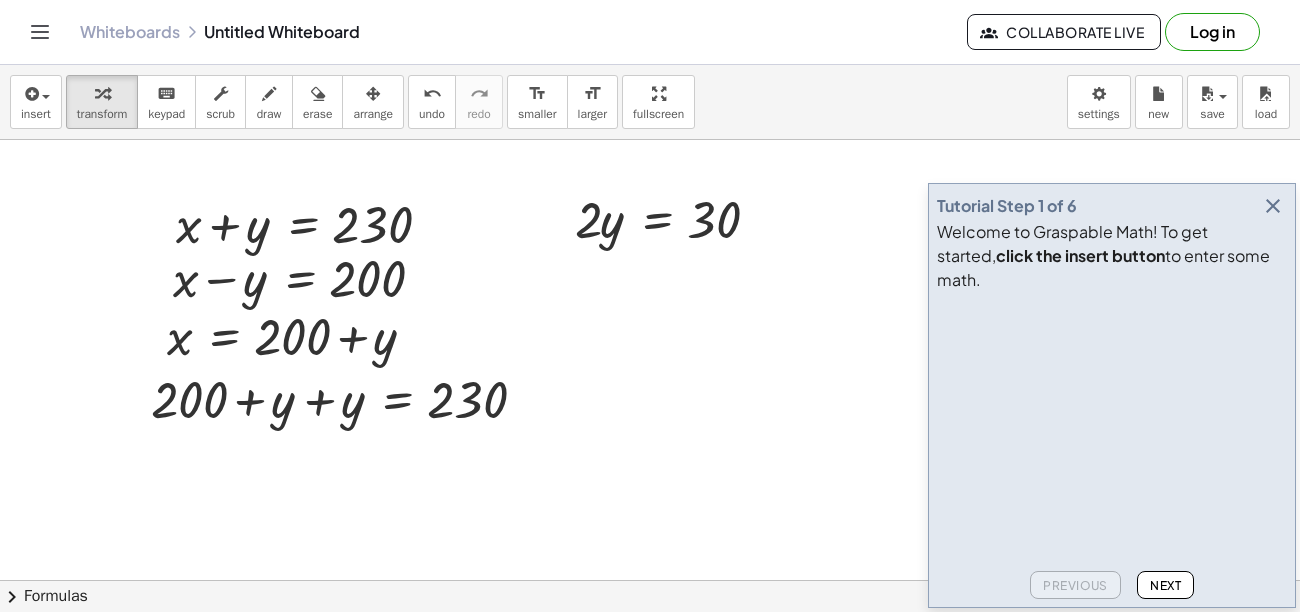 click at bounding box center (650, 645) 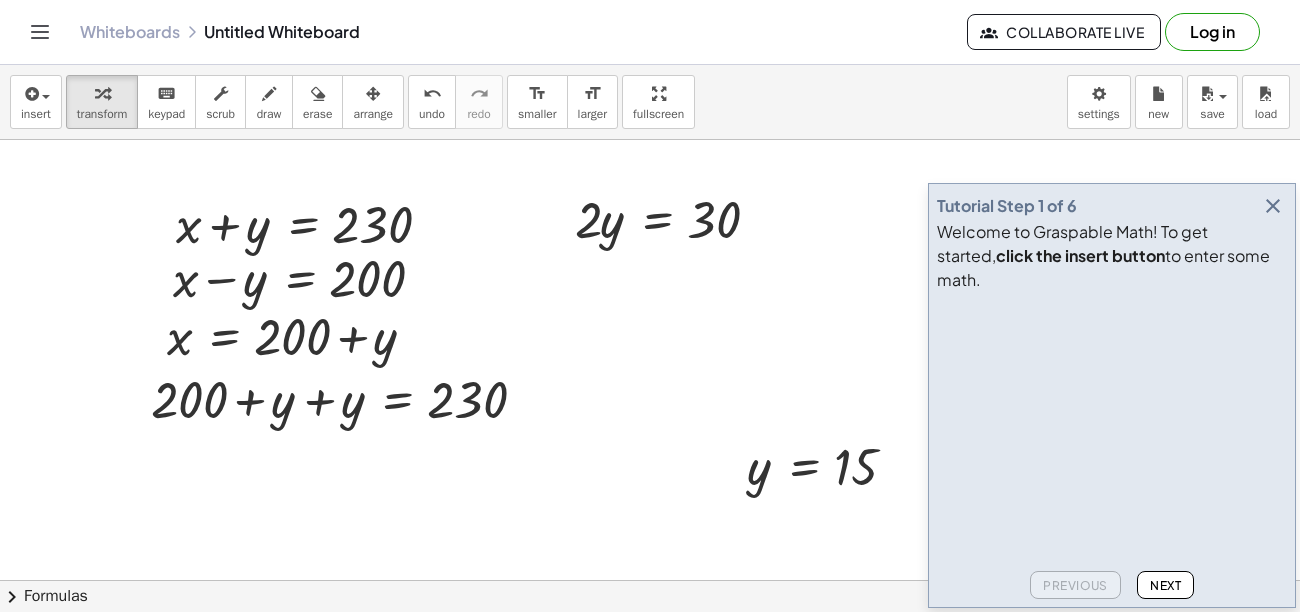 click at bounding box center [650, 645] 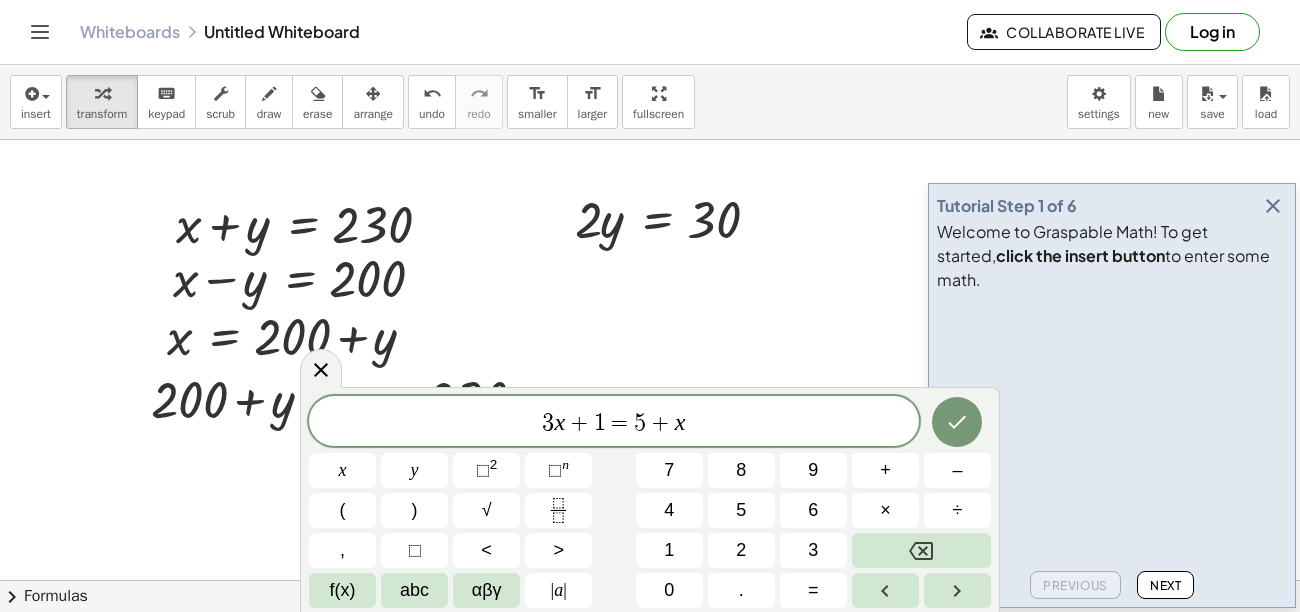 click at bounding box center [650, 645] 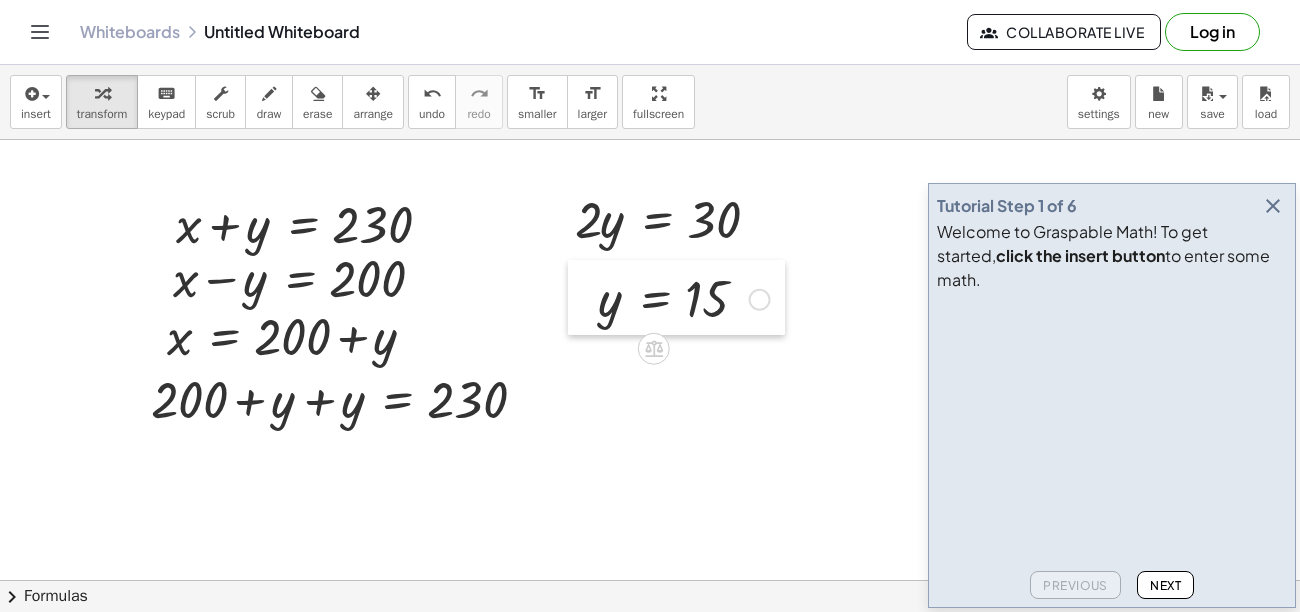 drag, startPoint x: 730, startPoint y: 470, endPoint x: 581, endPoint y: 302, distance: 224.55511 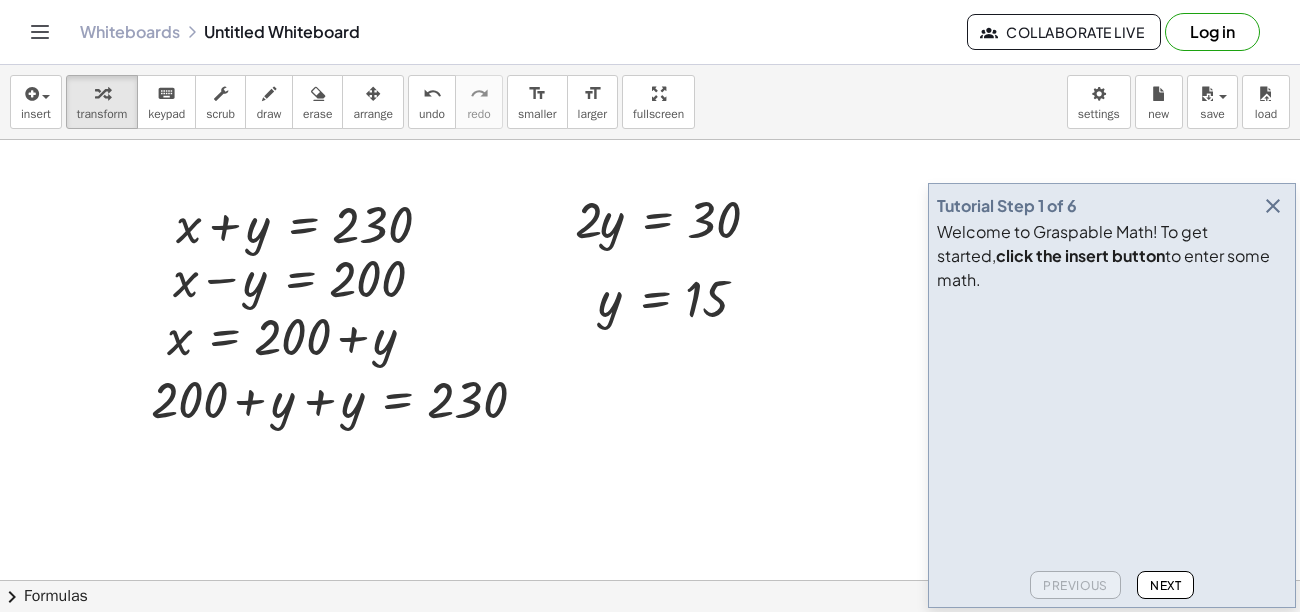 click at bounding box center [650, 645] 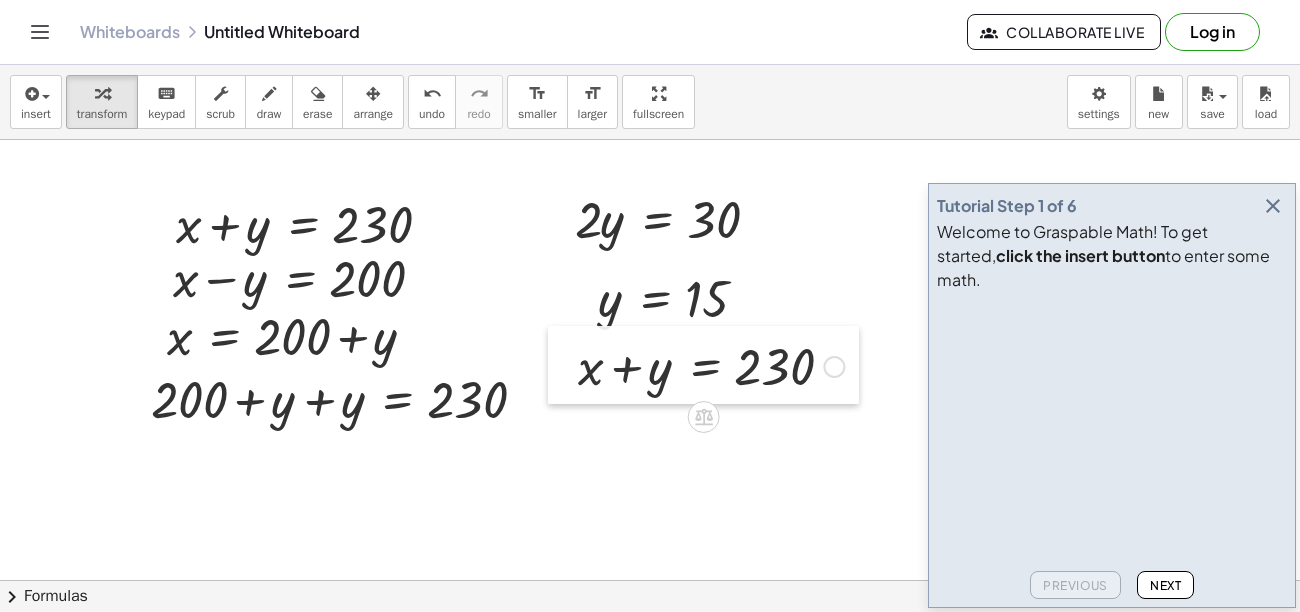 drag, startPoint x: 596, startPoint y: 429, endPoint x: 548, endPoint y: 362, distance: 82.419655 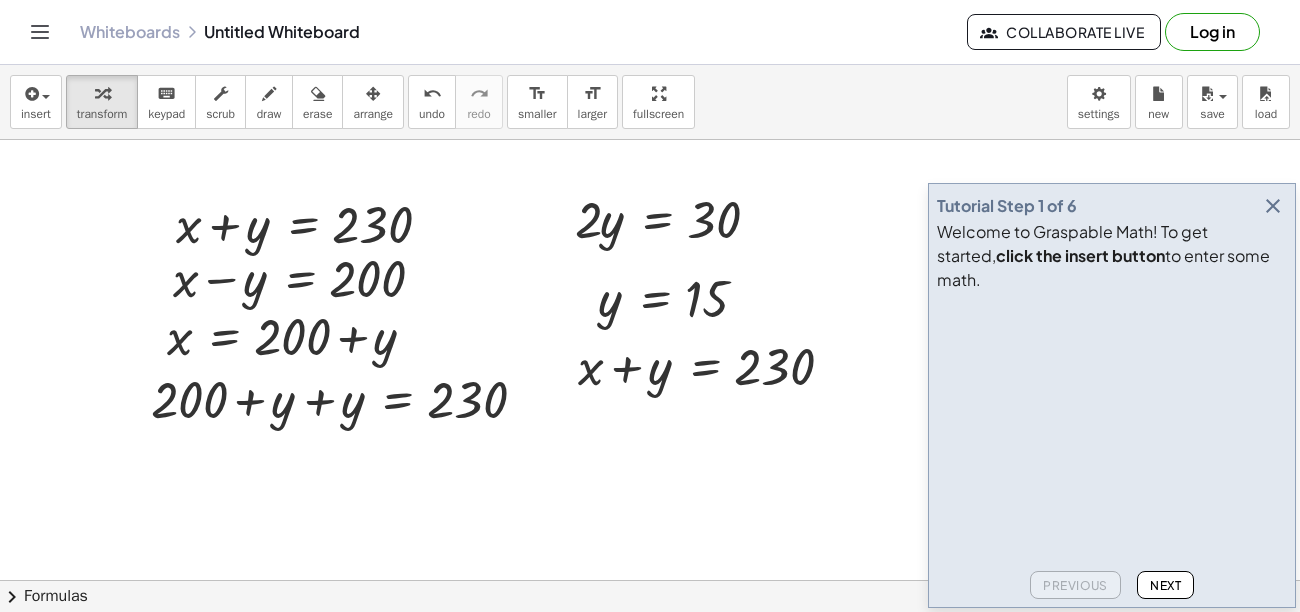 click at bounding box center [650, 645] 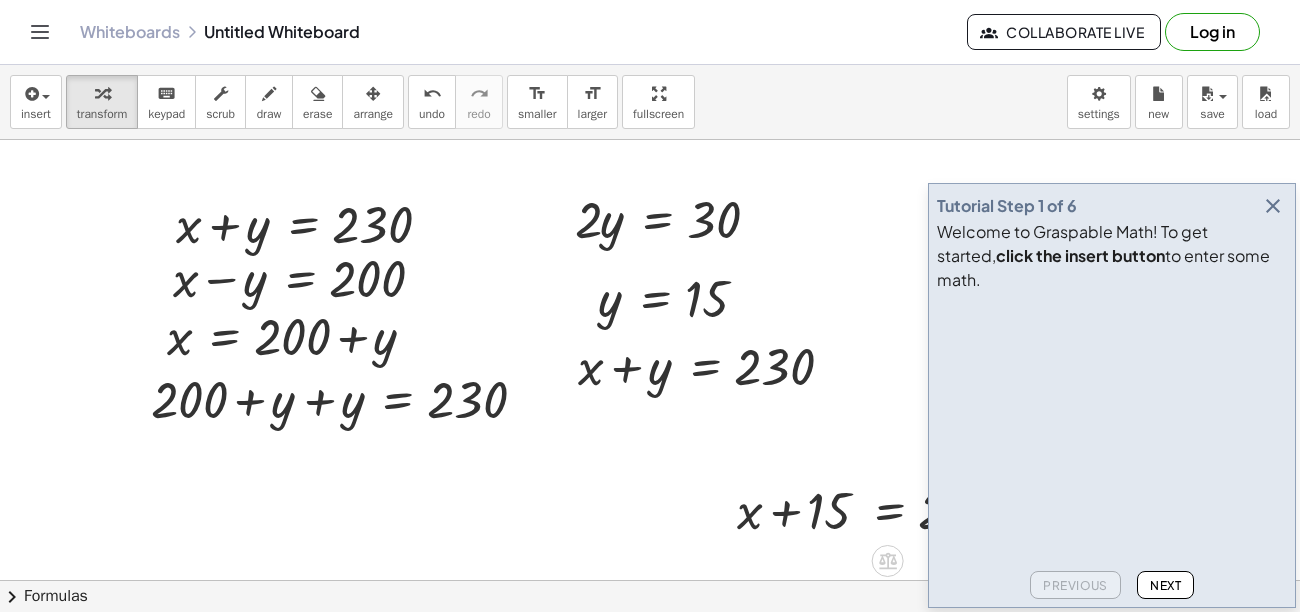 click at bounding box center [882, 509] 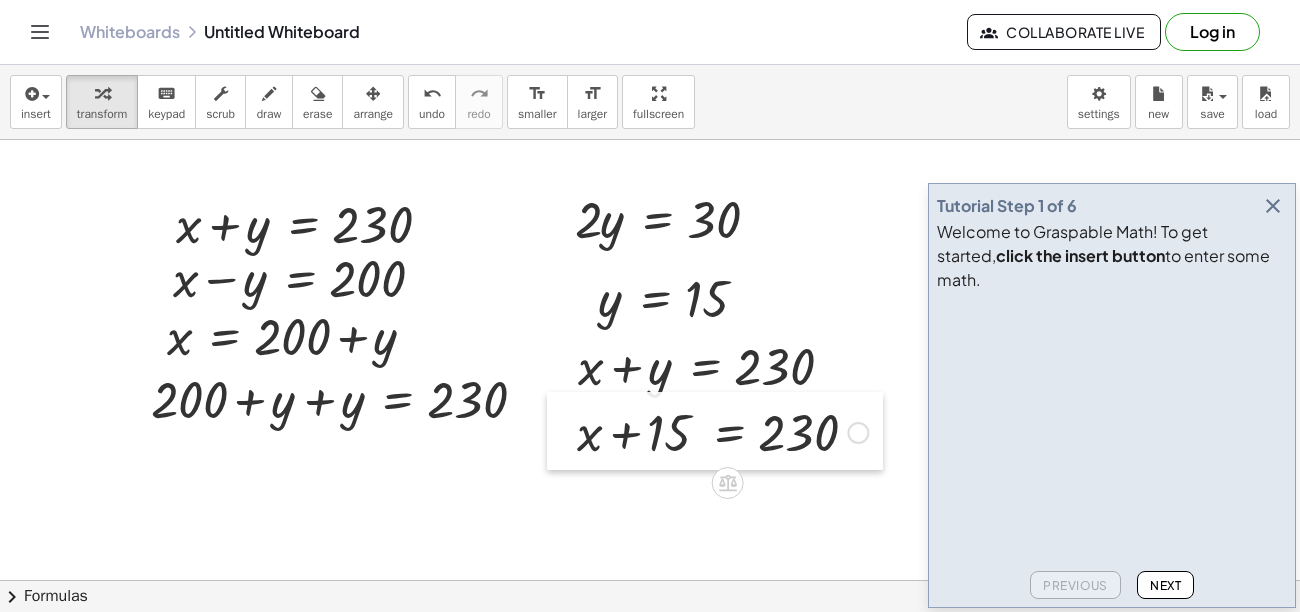 drag, startPoint x: 714, startPoint y: 512, endPoint x: 554, endPoint y: 434, distance: 178 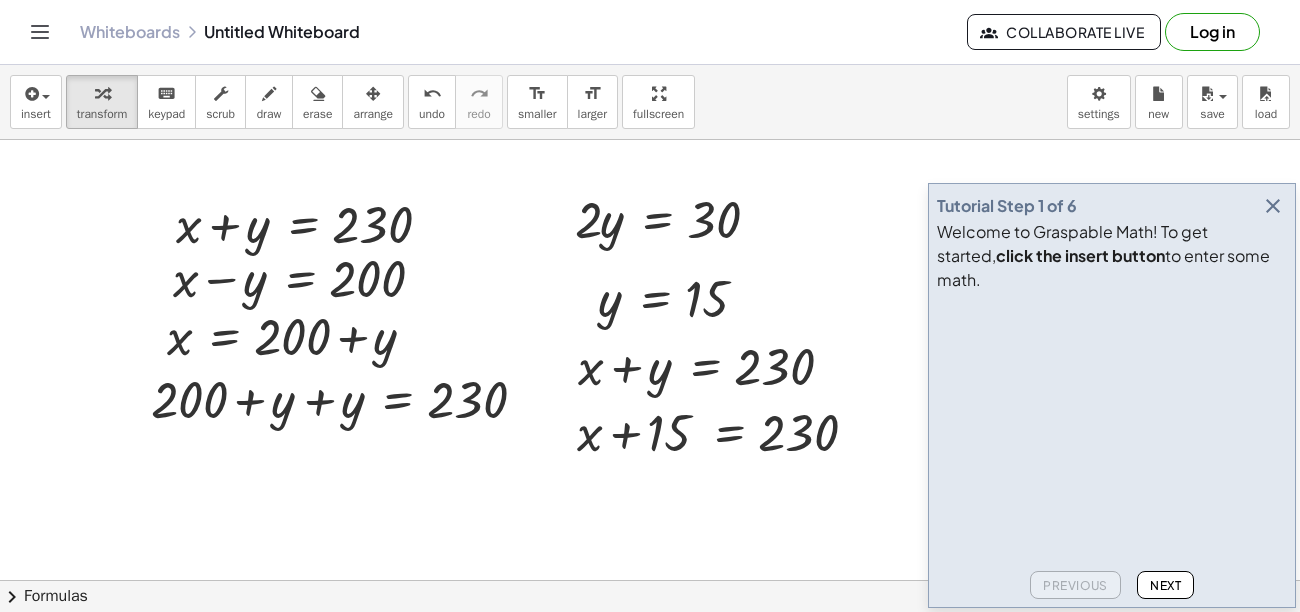 click at bounding box center (650, 645) 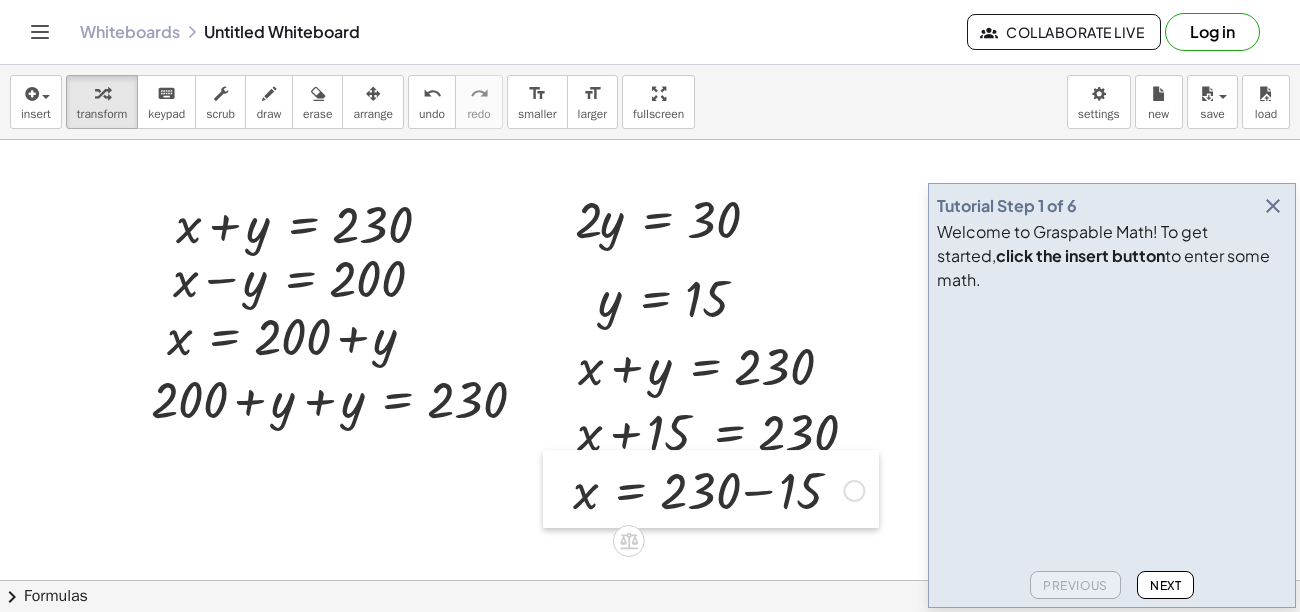 drag, startPoint x: 610, startPoint y: 521, endPoint x: 560, endPoint y: 486, distance: 61.03278 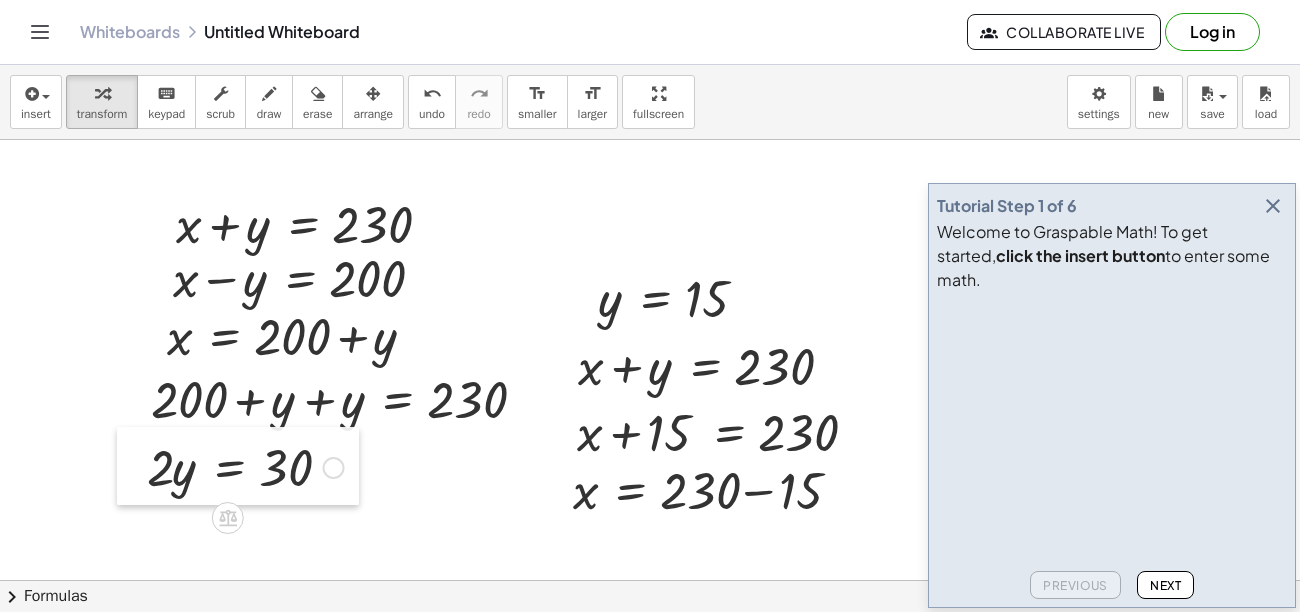 drag, startPoint x: 561, startPoint y: 215, endPoint x: 133, endPoint y: 463, distance: 494.6595 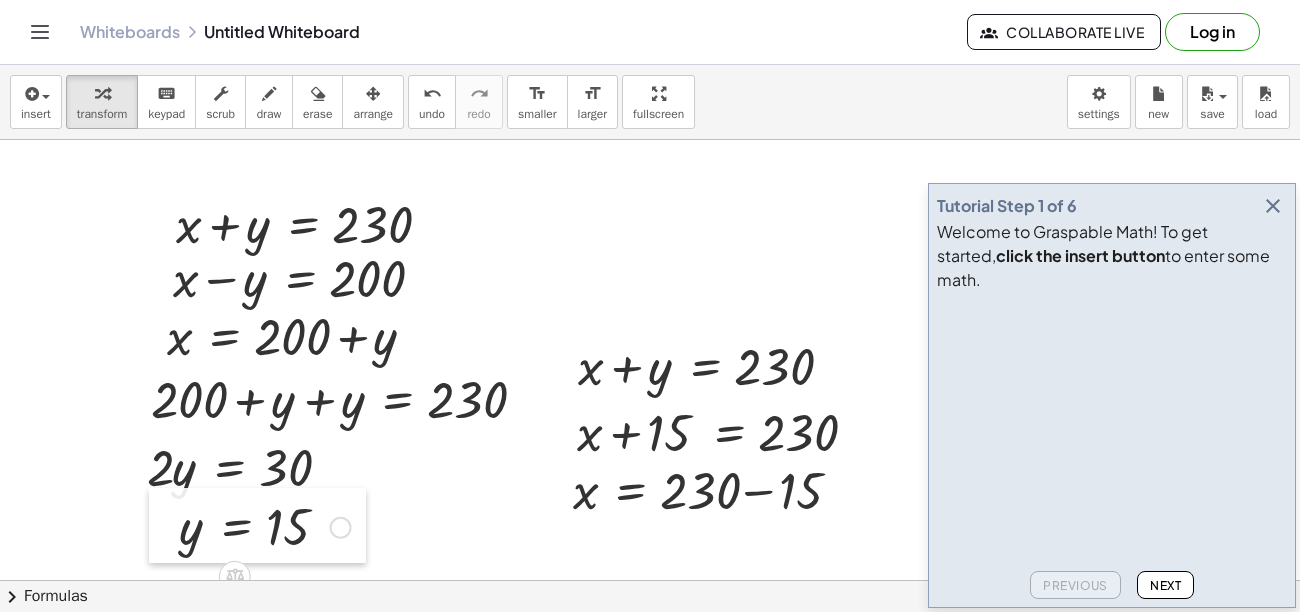 drag, startPoint x: 586, startPoint y: 303, endPoint x: 167, endPoint y: 531, distance: 477.01678 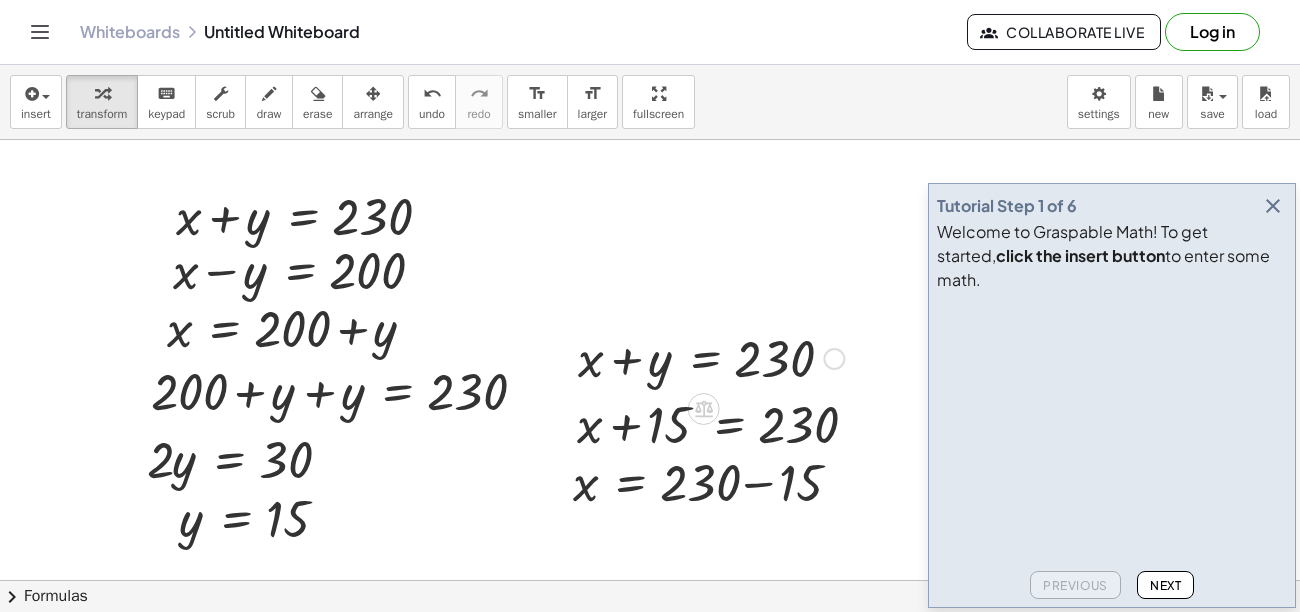 scroll, scrollTop: 0, scrollLeft: 0, axis: both 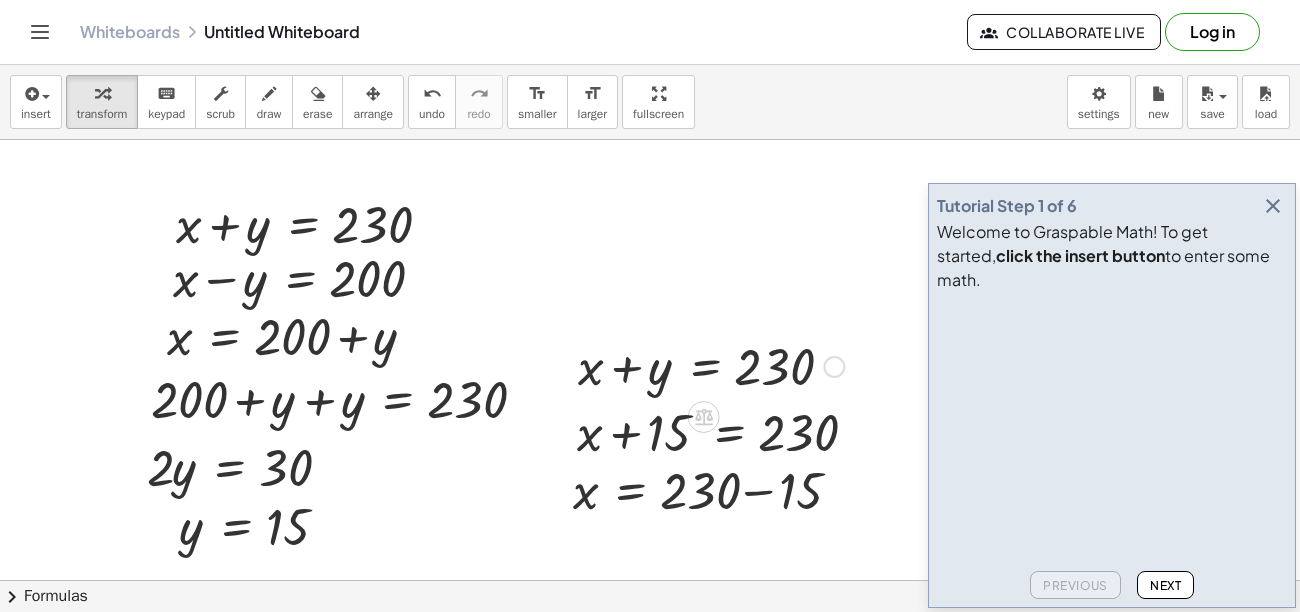 click at bounding box center (563, 365) 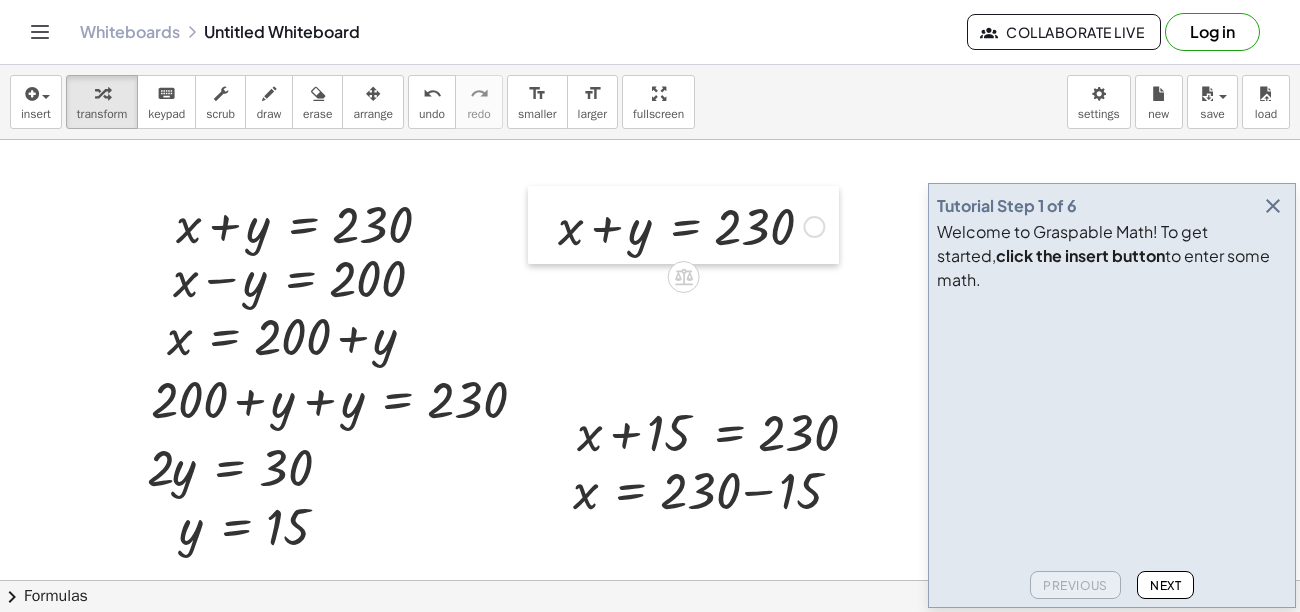 drag, startPoint x: 572, startPoint y: 369, endPoint x: 552, endPoint y: 229, distance: 141.42136 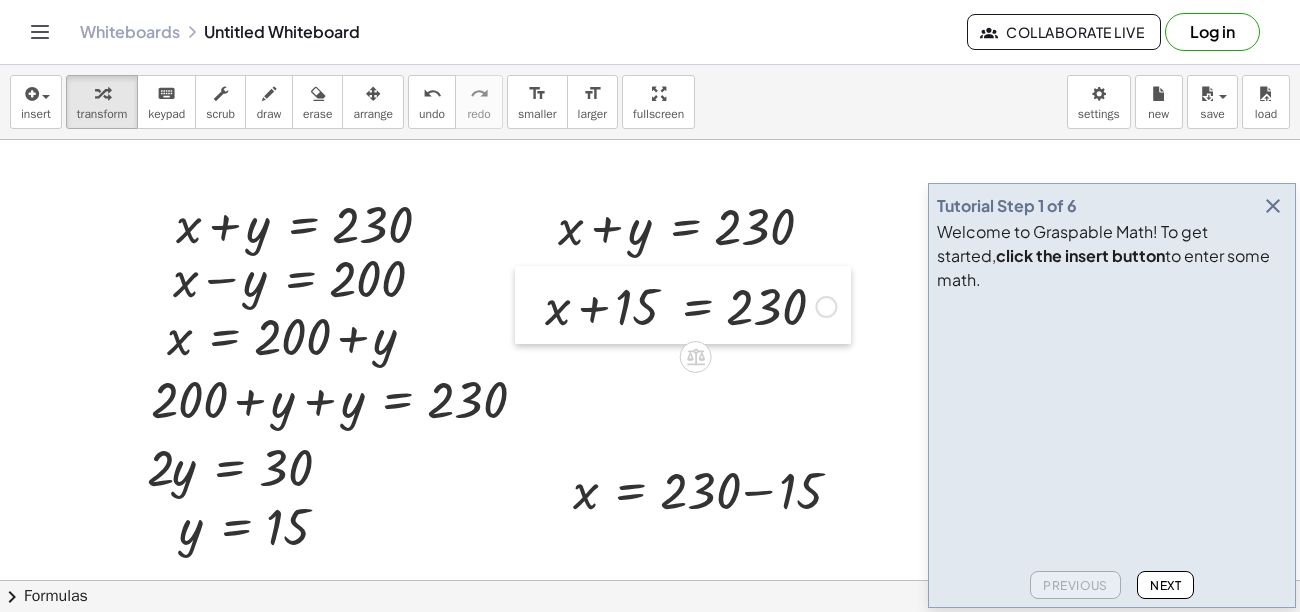 drag, startPoint x: 573, startPoint y: 420, endPoint x: 541, endPoint y: 294, distance: 130 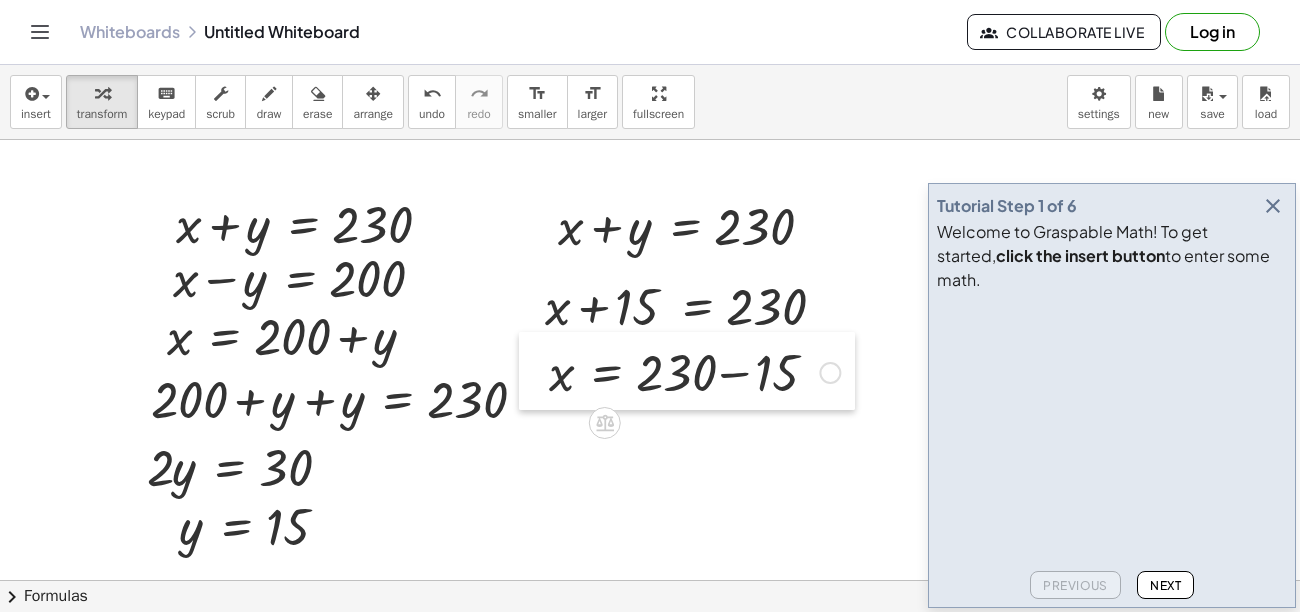 drag, startPoint x: 566, startPoint y: 481, endPoint x: 542, endPoint y: 363, distance: 120.41595 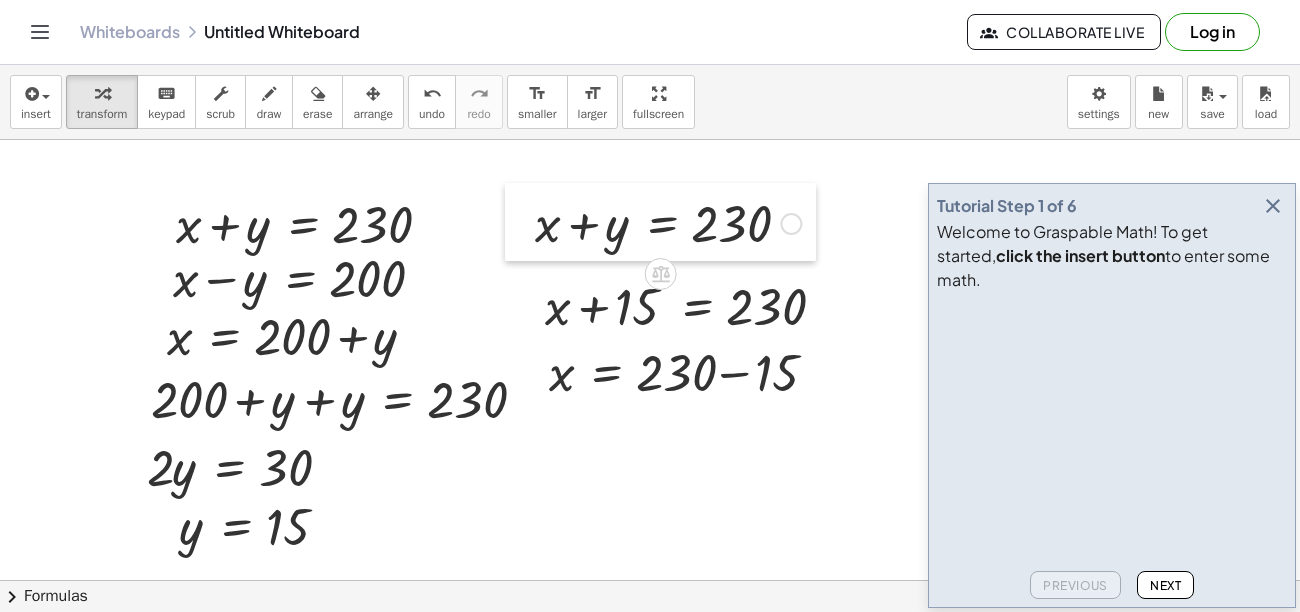 drag, startPoint x: 555, startPoint y: 229, endPoint x: 532, endPoint y: 226, distance: 23.194826 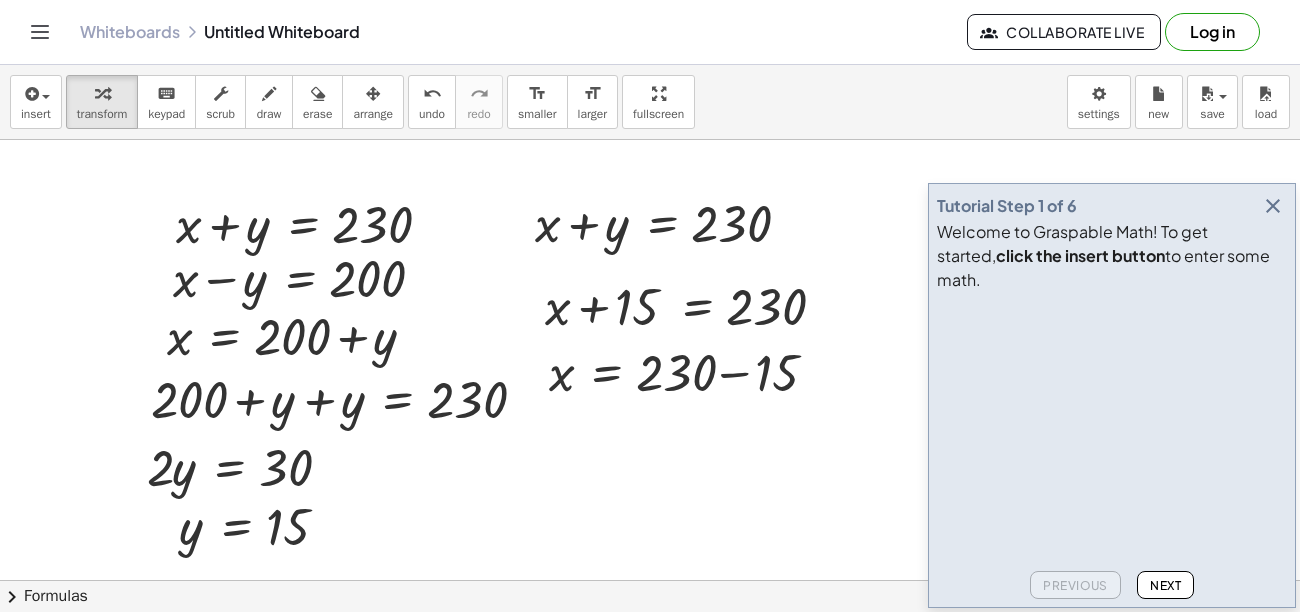 click at bounding box center [650, 645] 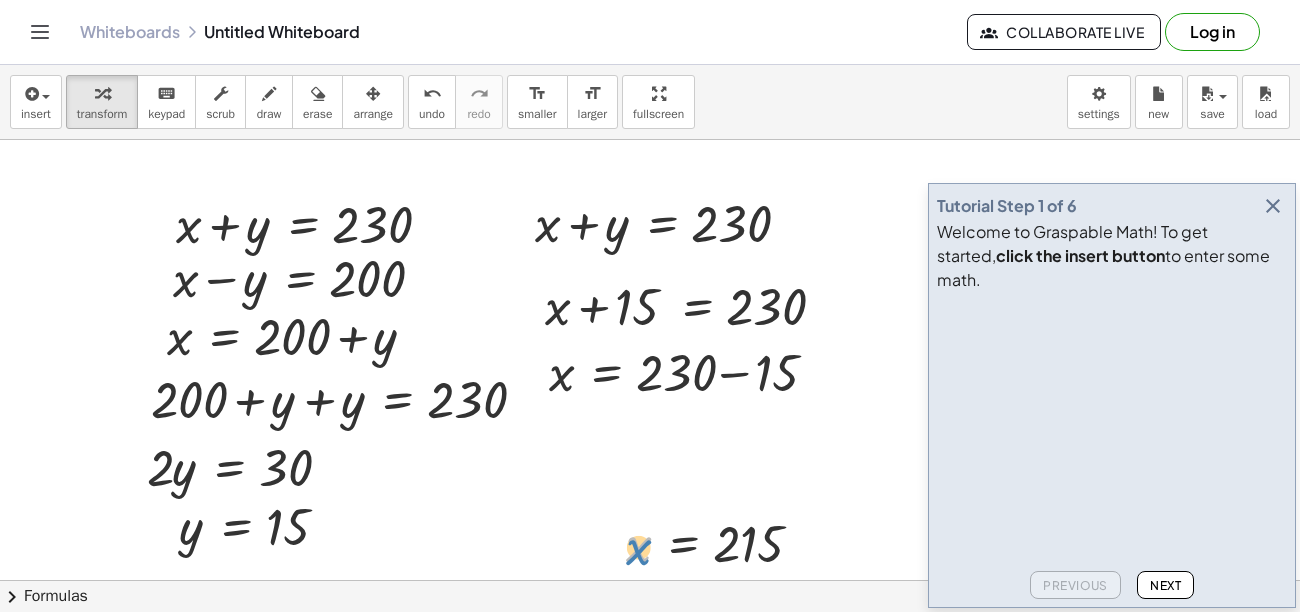 click at bounding box center [724, 543] 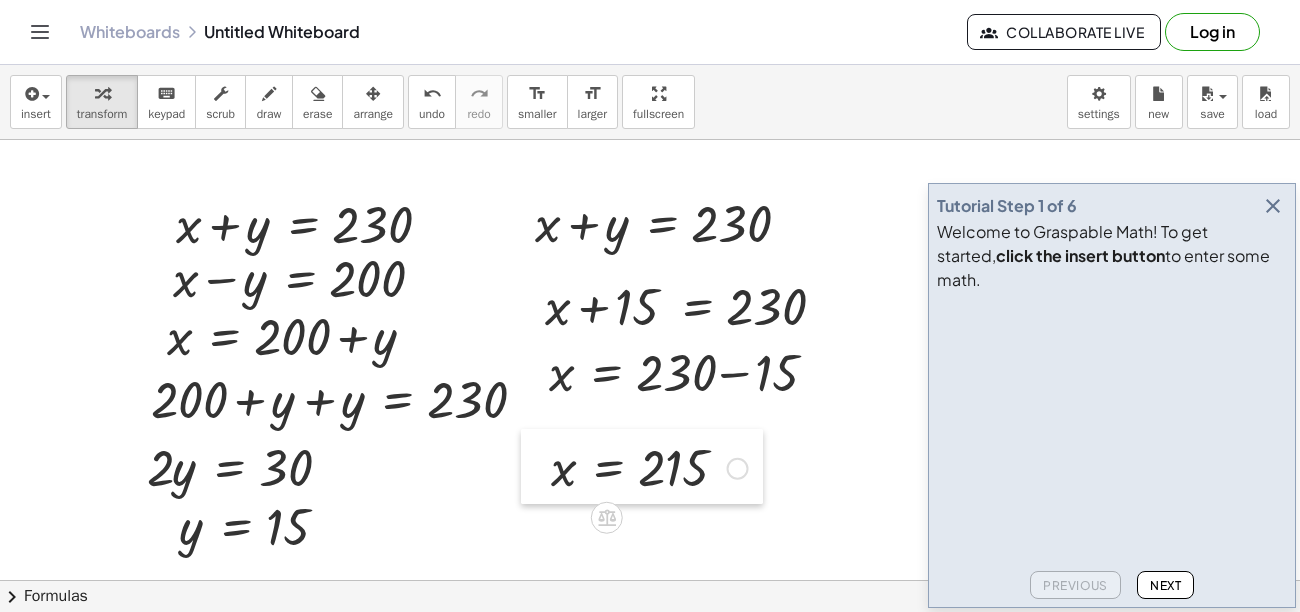 drag, startPoint x: 607, startPoint y: 559, endPoint x: 532, endPoint y: 483, distance: 106.77547 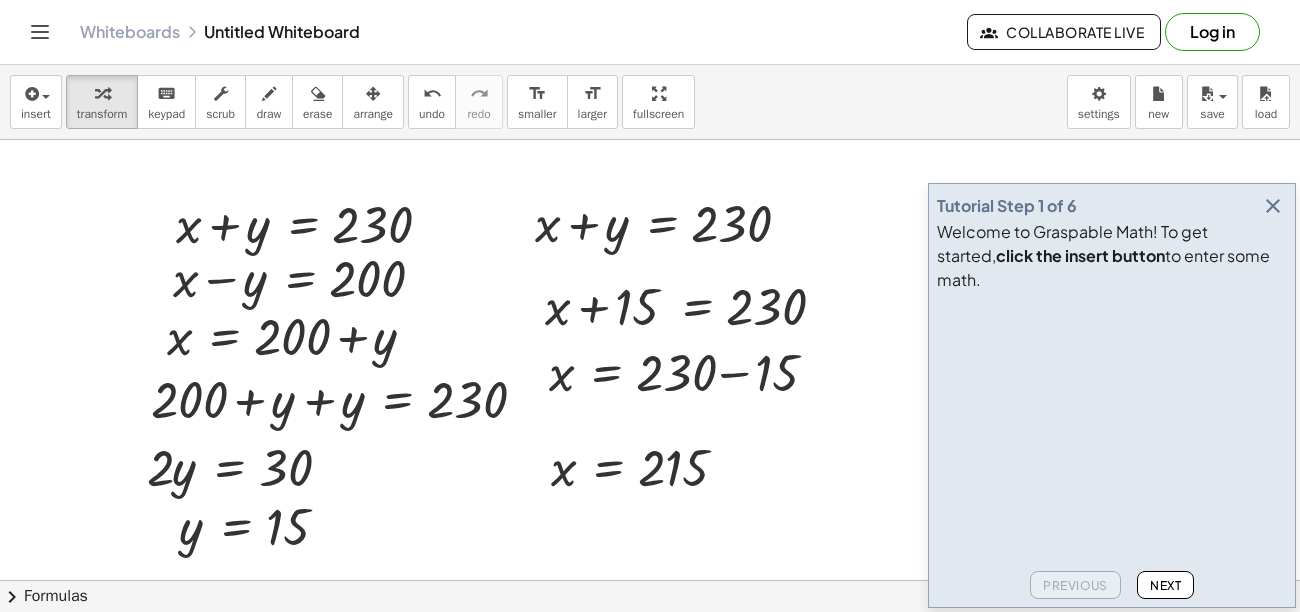 click at bounding box center (1273, 206) 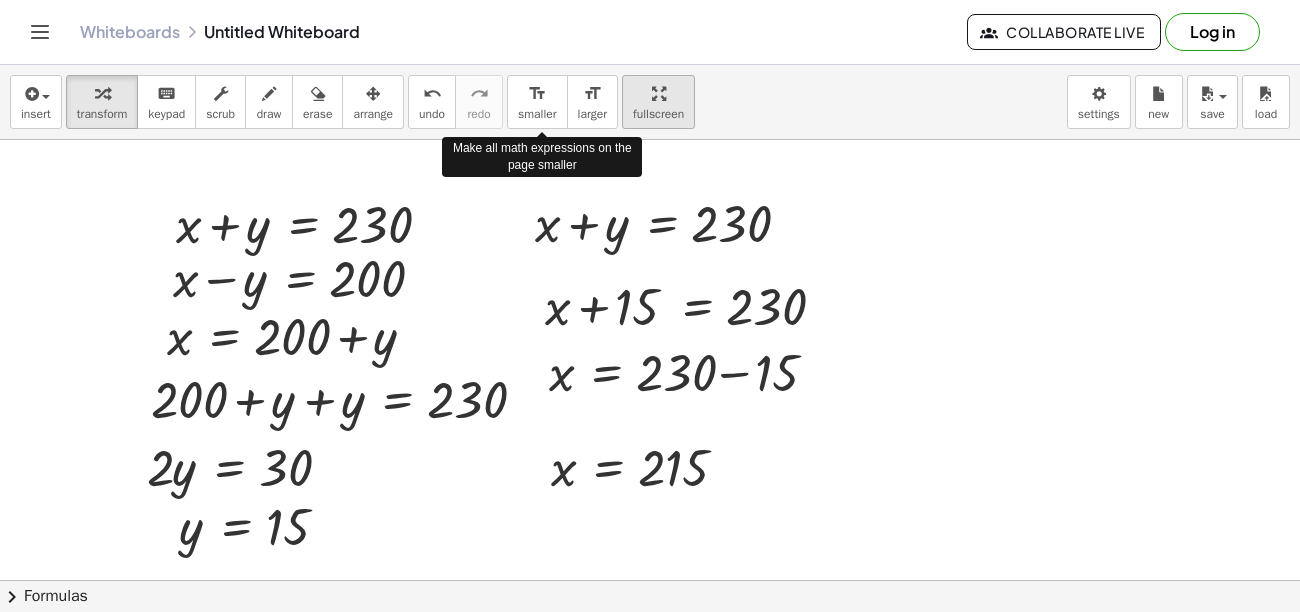 click on "fullscreen" at bounding box center [658, 114] 